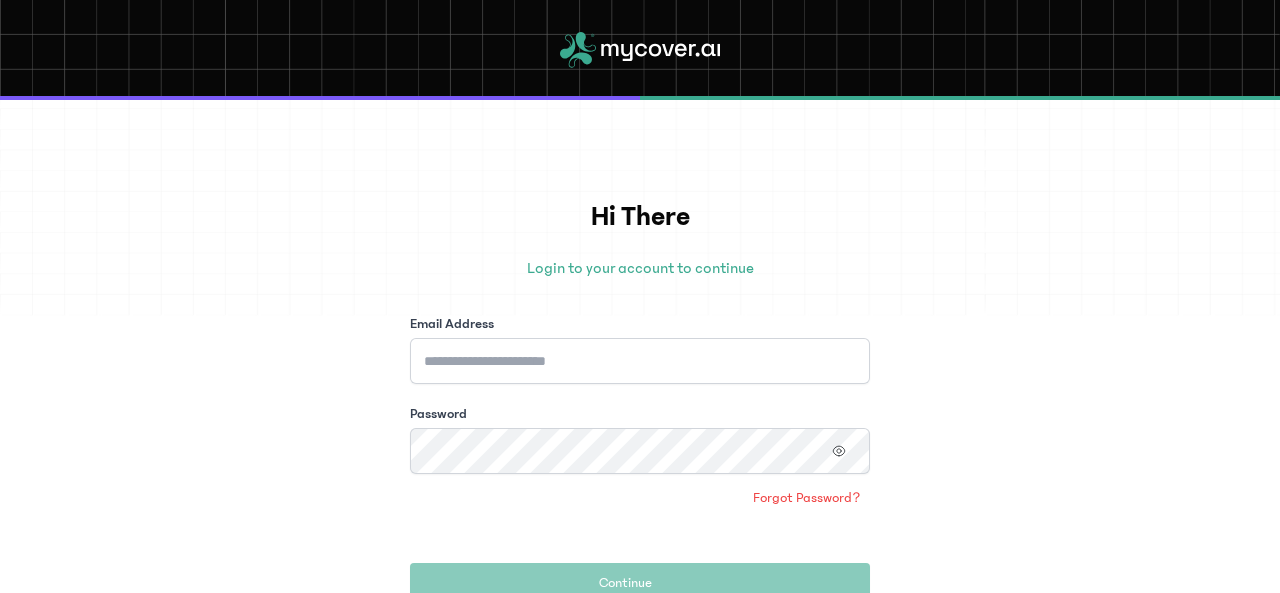 scroll, scrollTop: 0, scrollLeft: 0, axis: both 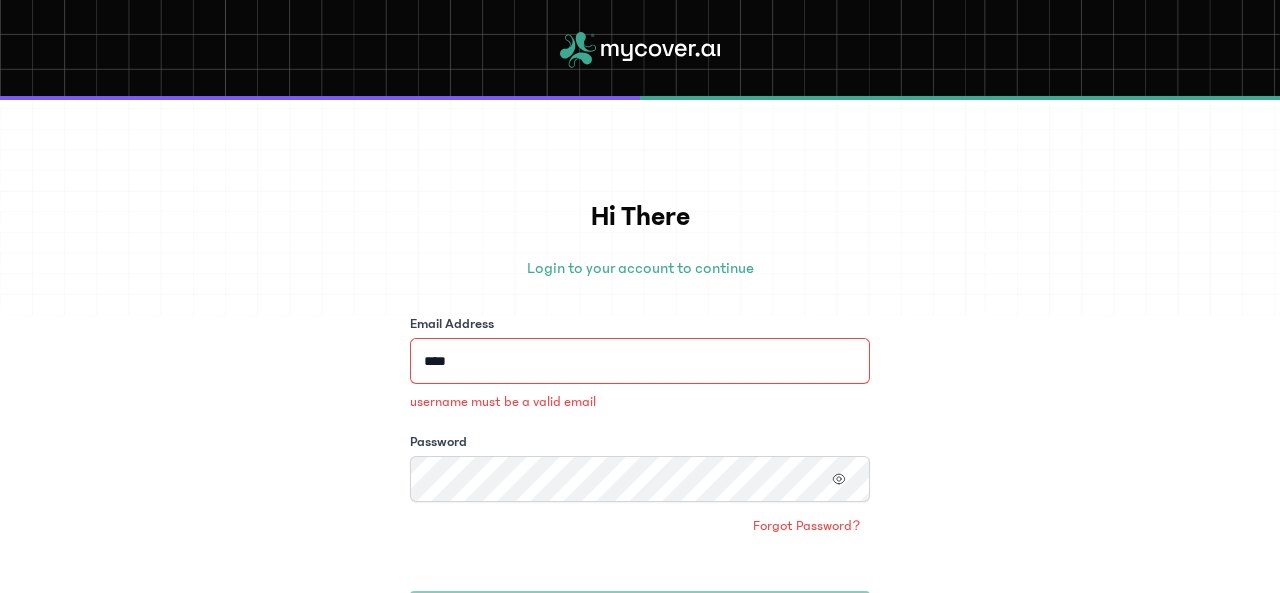 type on "**********" 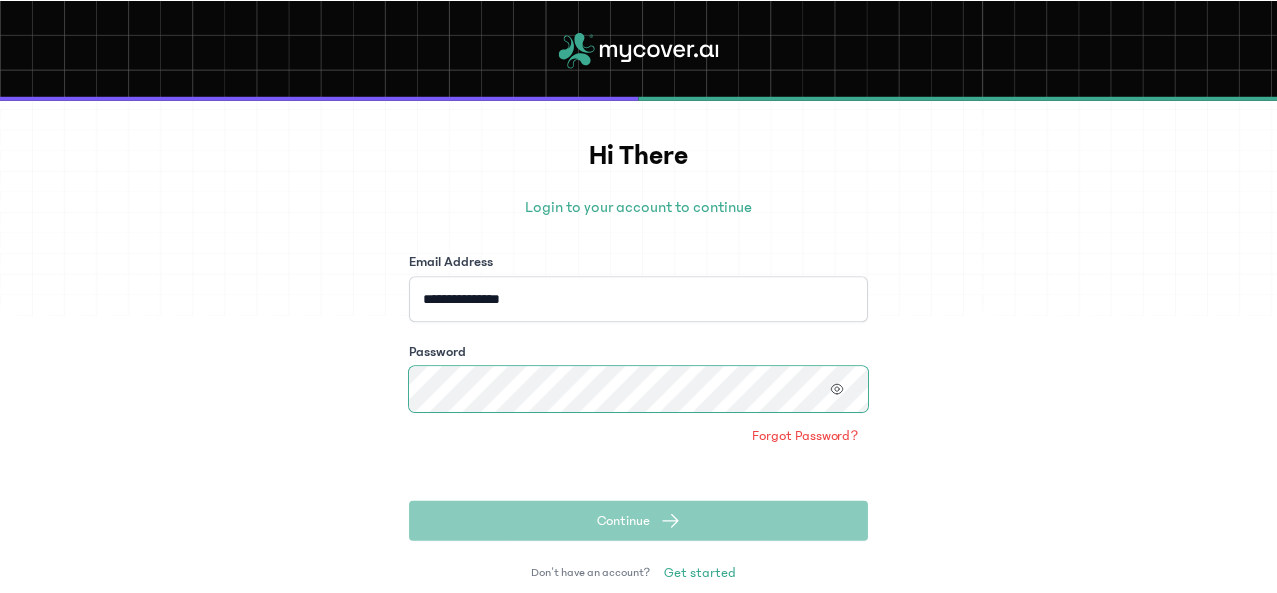 scroll, scrollTop: 83, scrollLeft: 0, axis: vertical 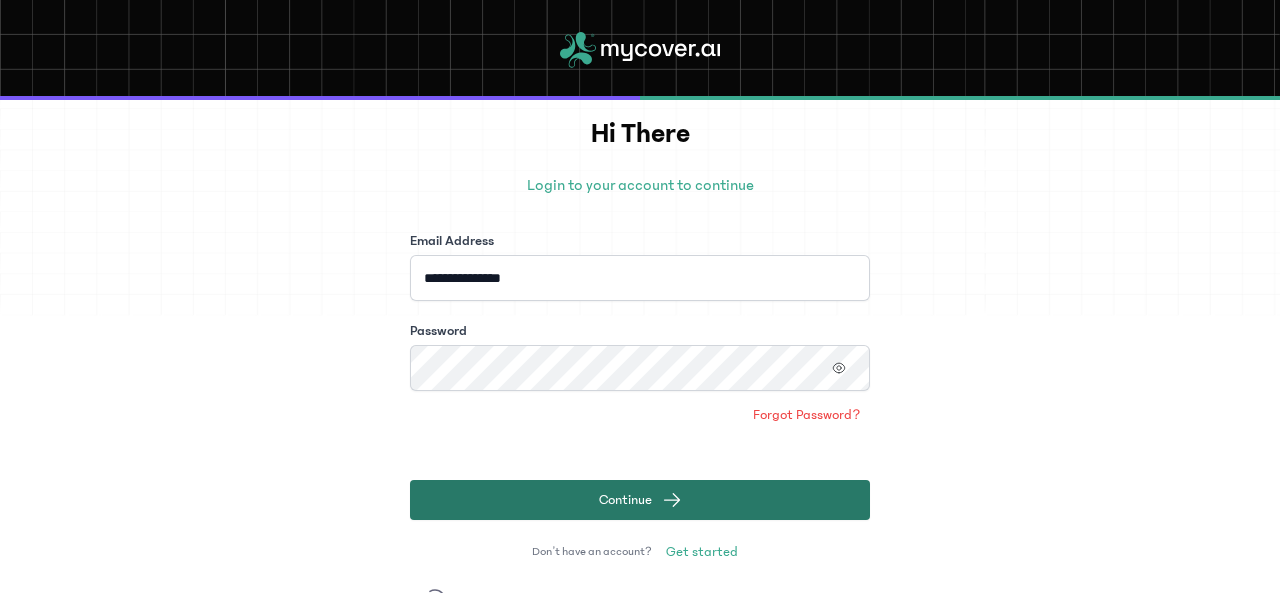 click on "Continue" 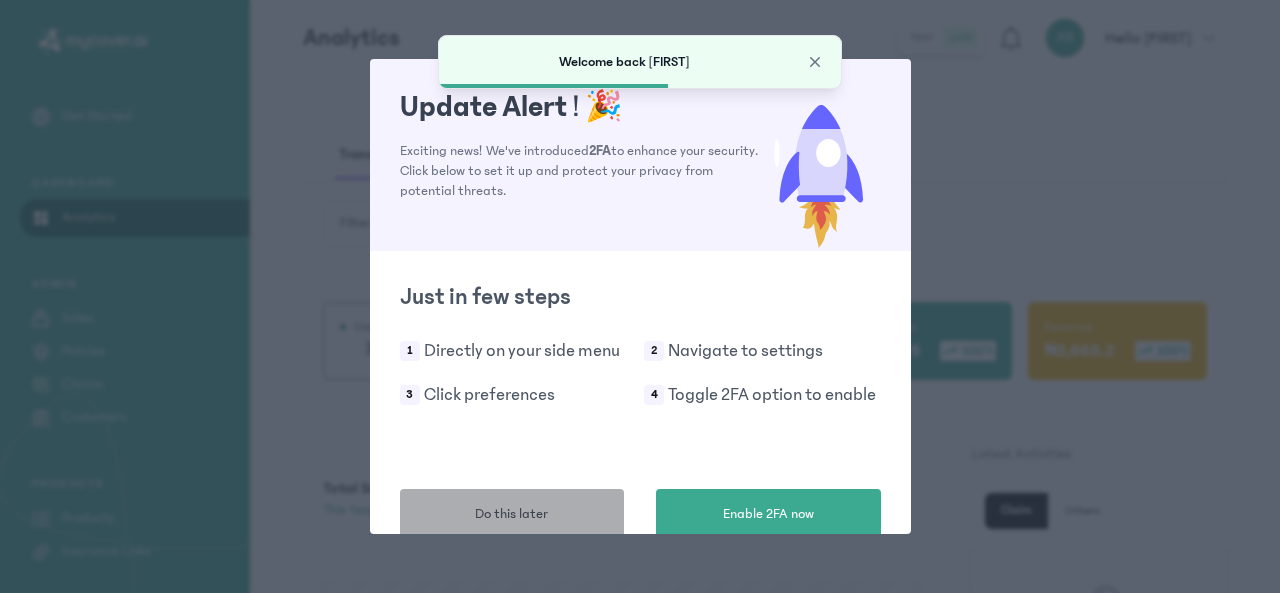 click on "Do this later" at bounding box center (512, 514) 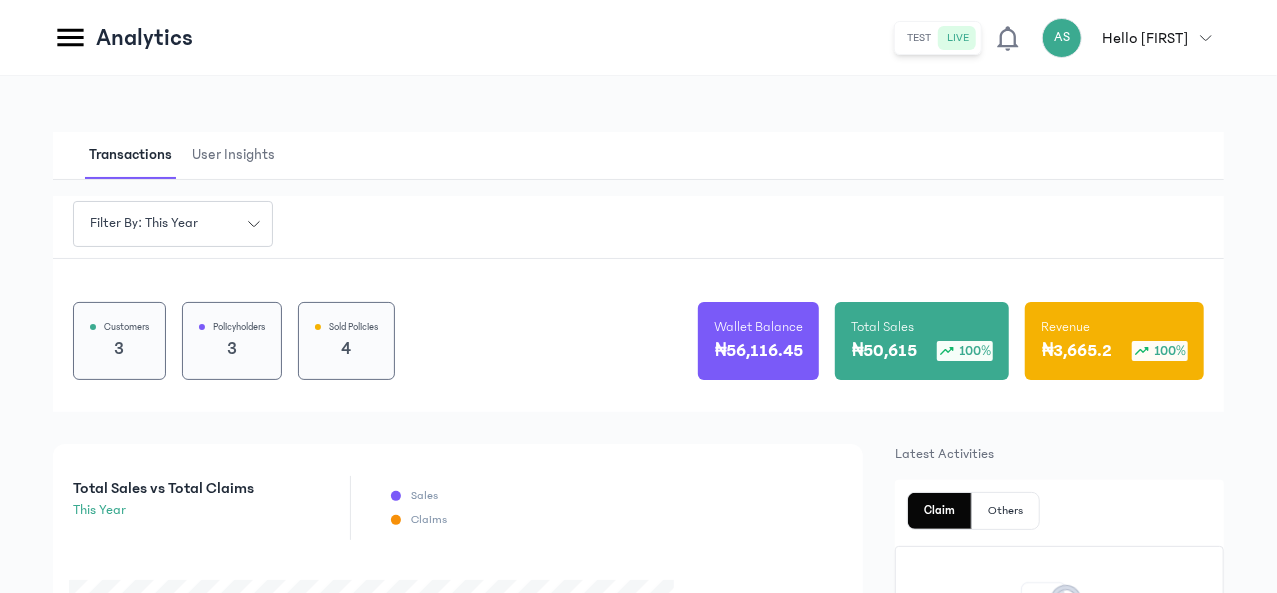 click on "Products" at bounding box center [-162, 518] 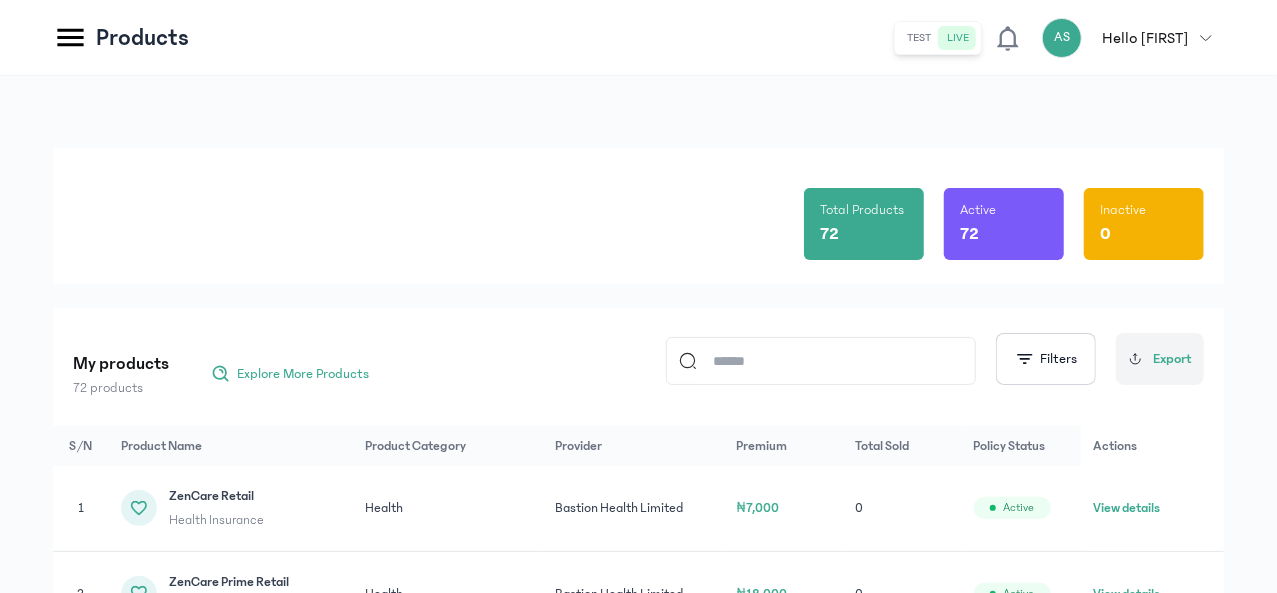 click 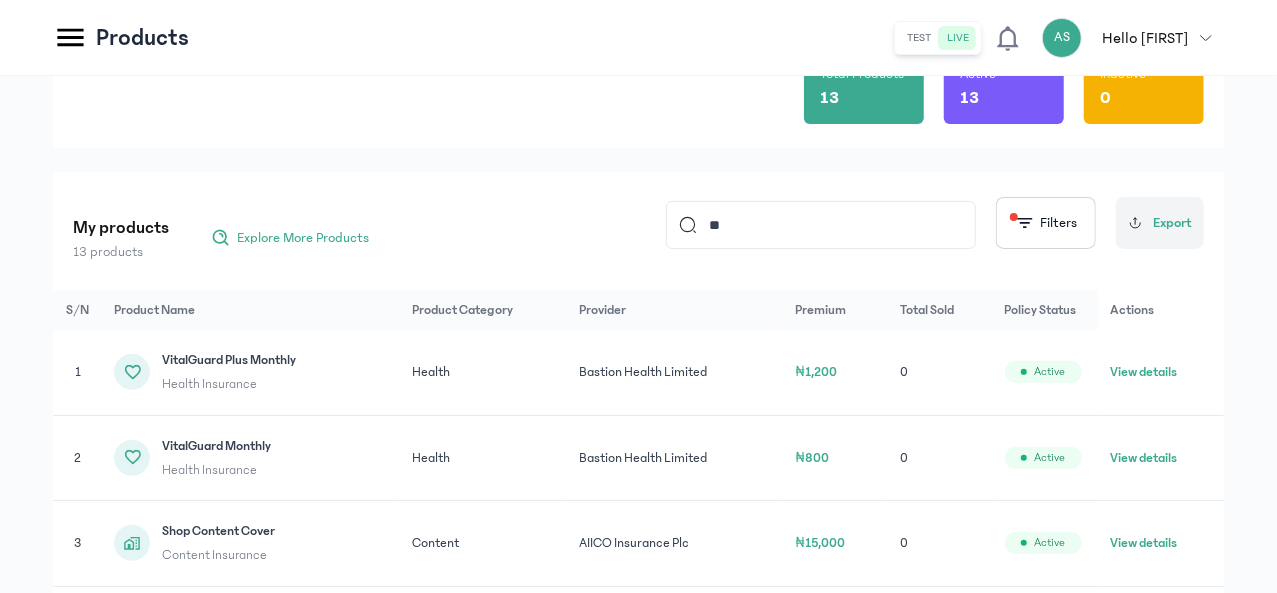 scroll, scrollTop: 143, scrollLeft: 0, axis: vertical 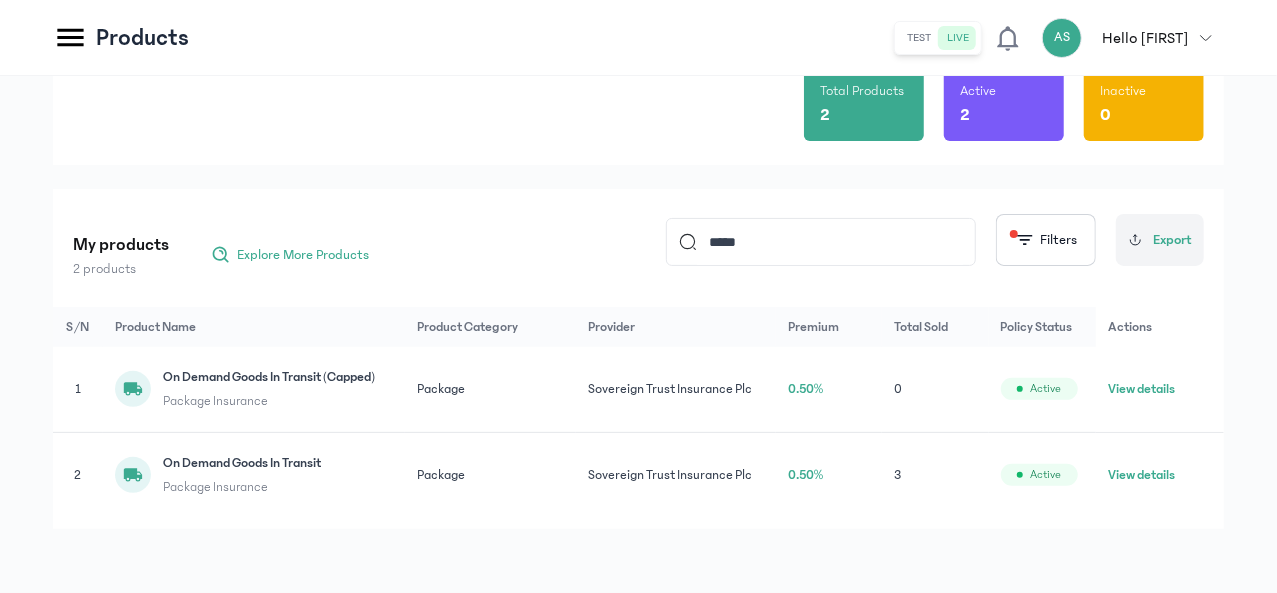 type on "*********" 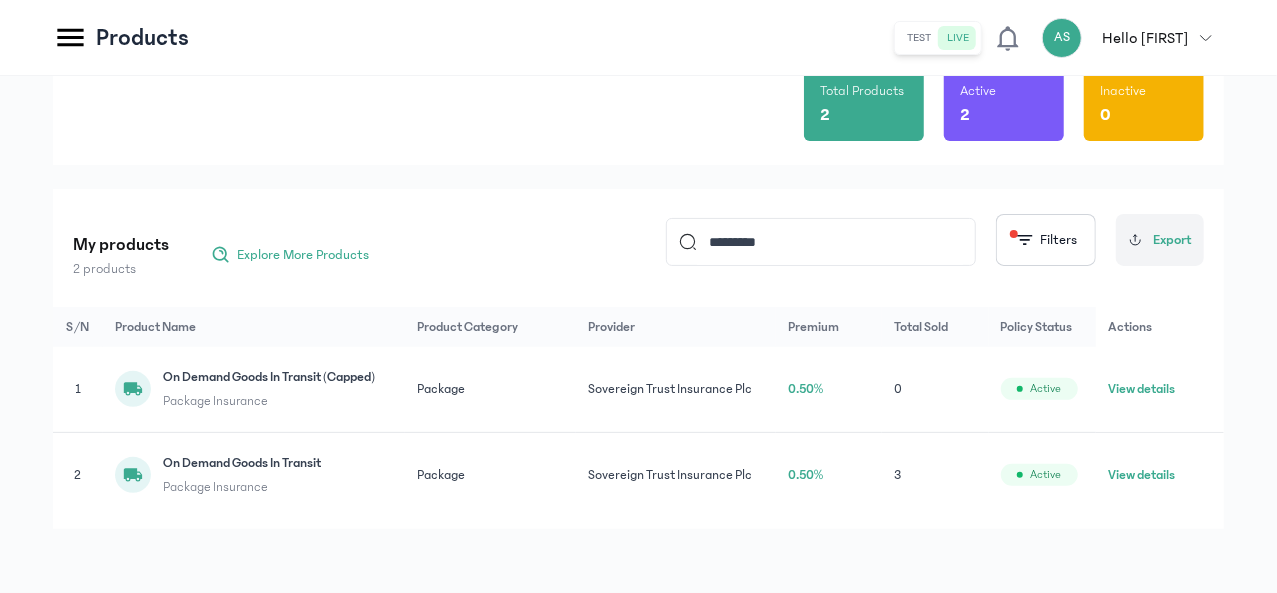 click on "View details" 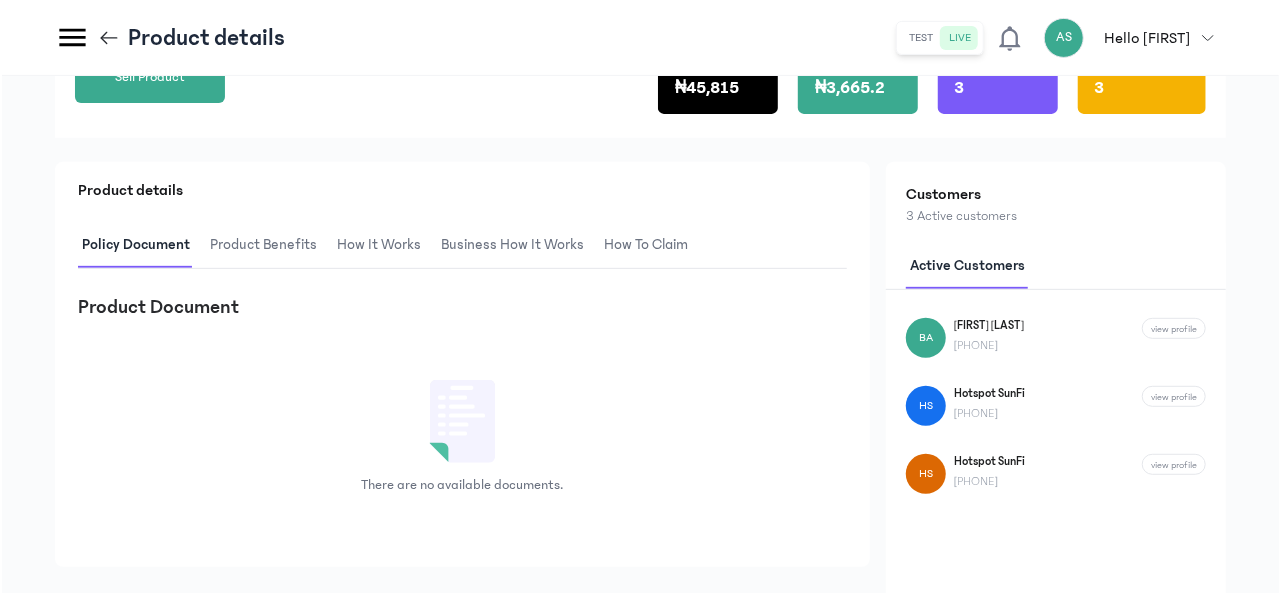 scroll, scrollTop: 296, scrollLeft: 0, axis: vertical 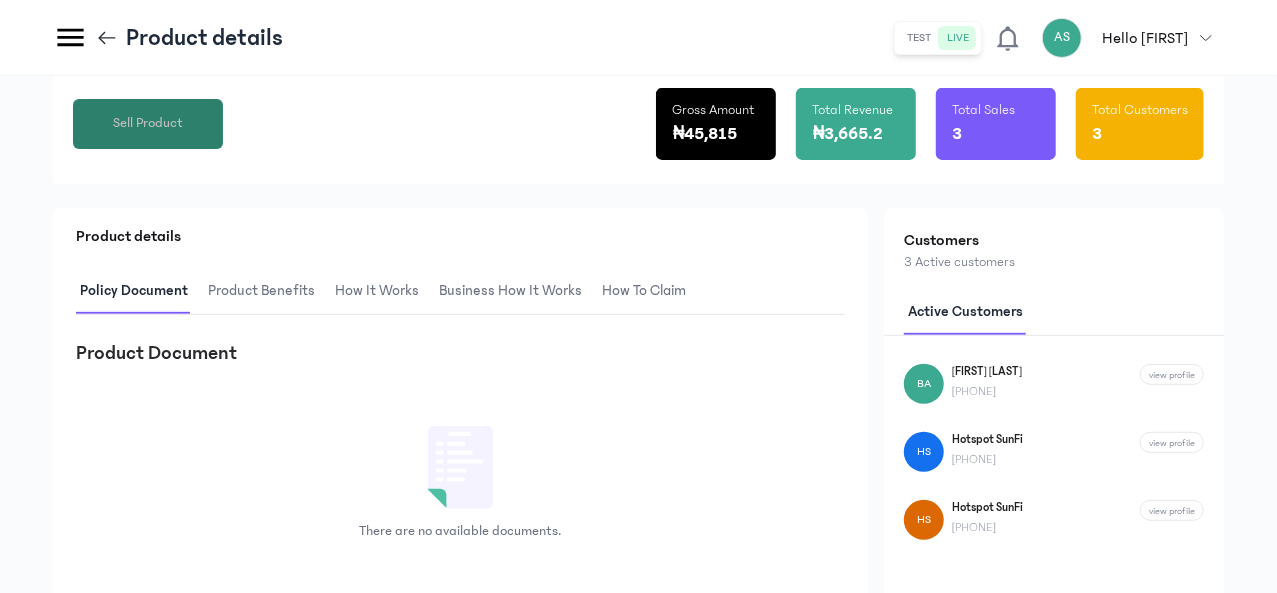 click on "Sell Product" at bounding box center (148, 123) 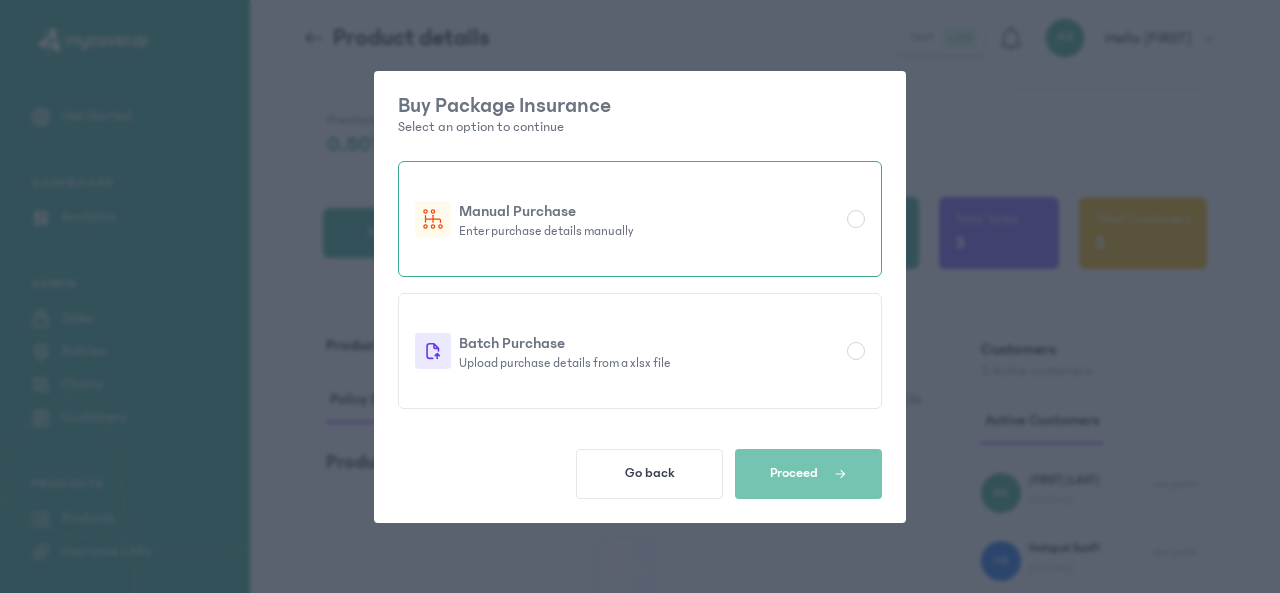 click on "Manual Purchase Enter purchase details manually" at bounding box center [640, 219] 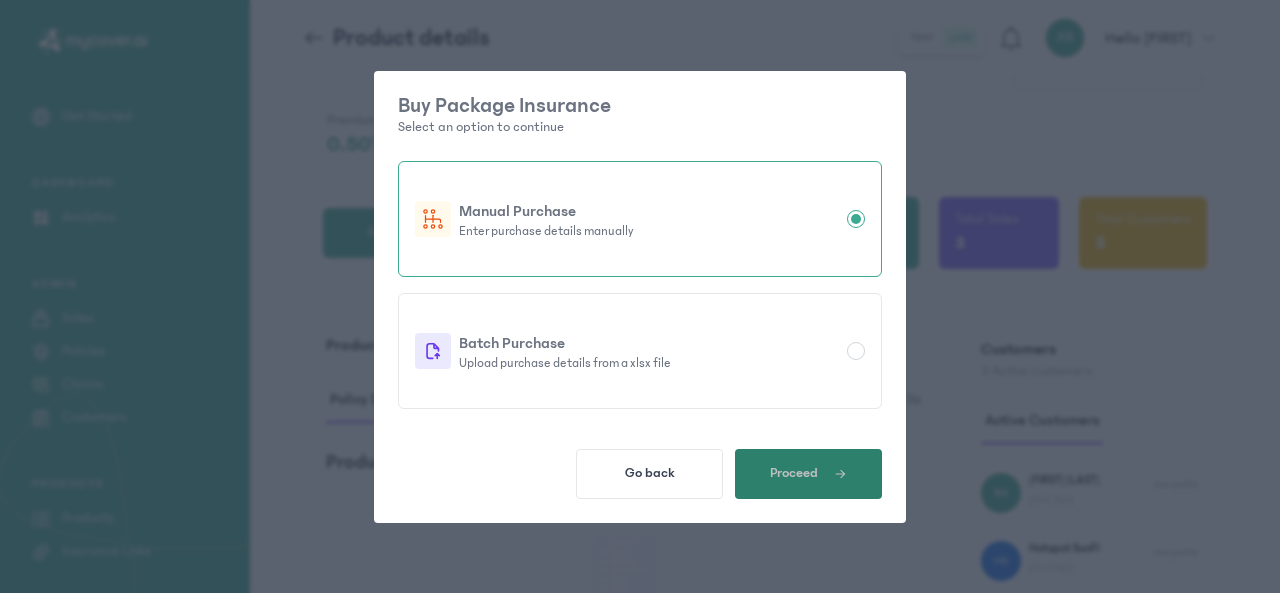 click on "Proceed" 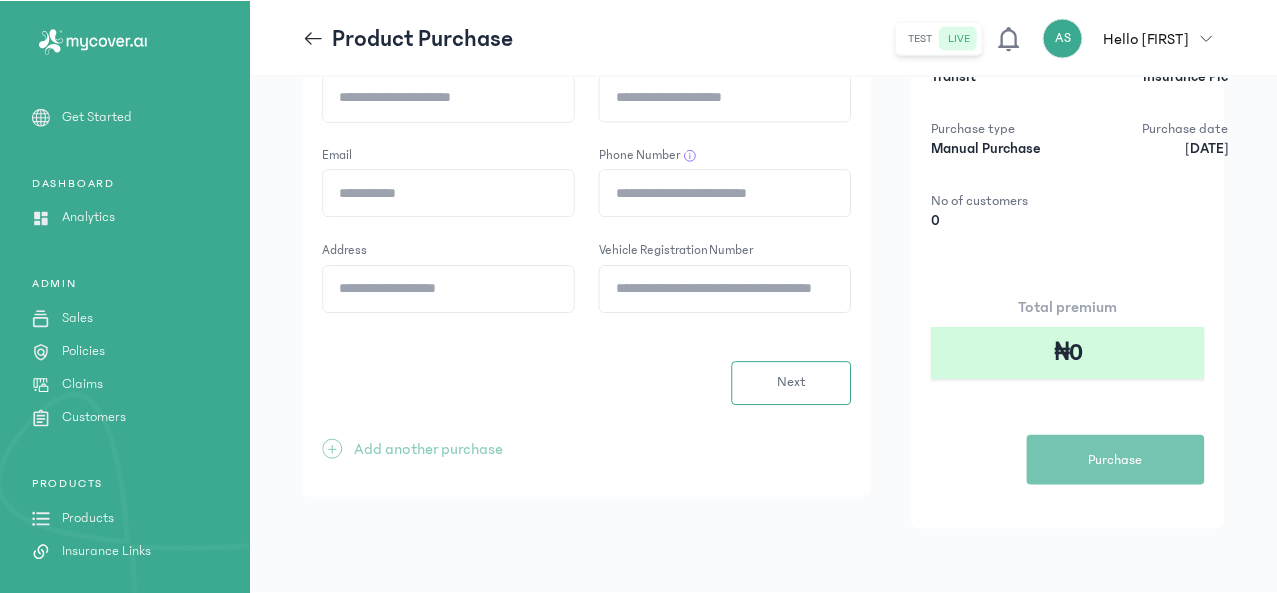 scroll, scrollTop: 0, scrollLeft: 0, axis: both 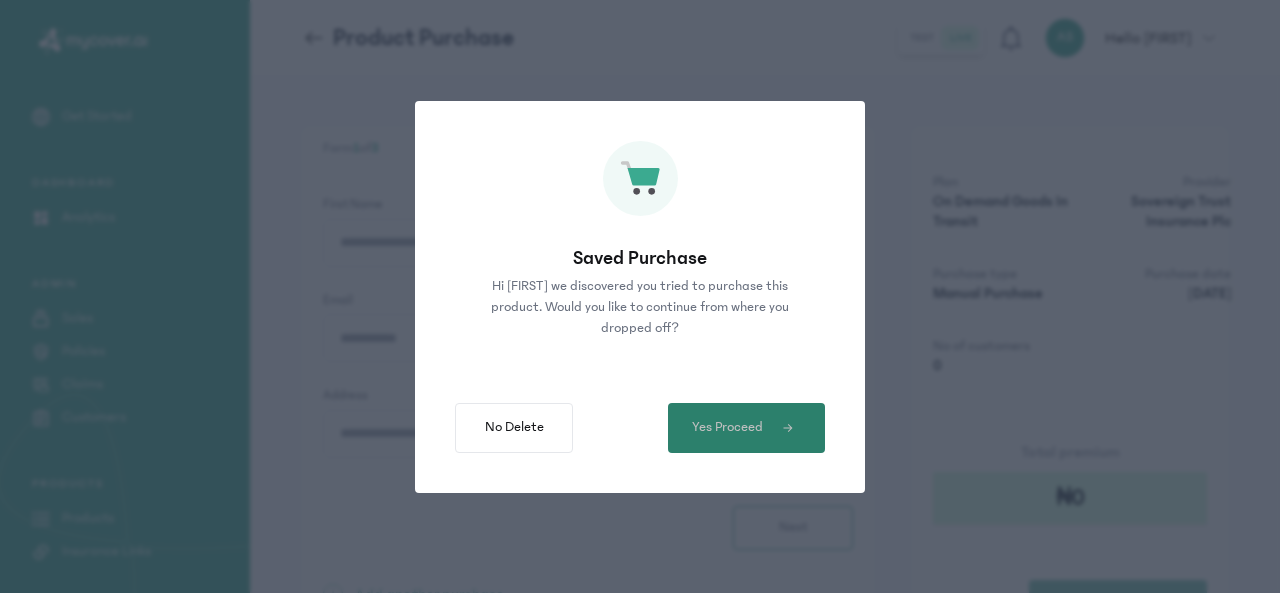 click on "Yes Proceed" at bounding box center (727, 427) 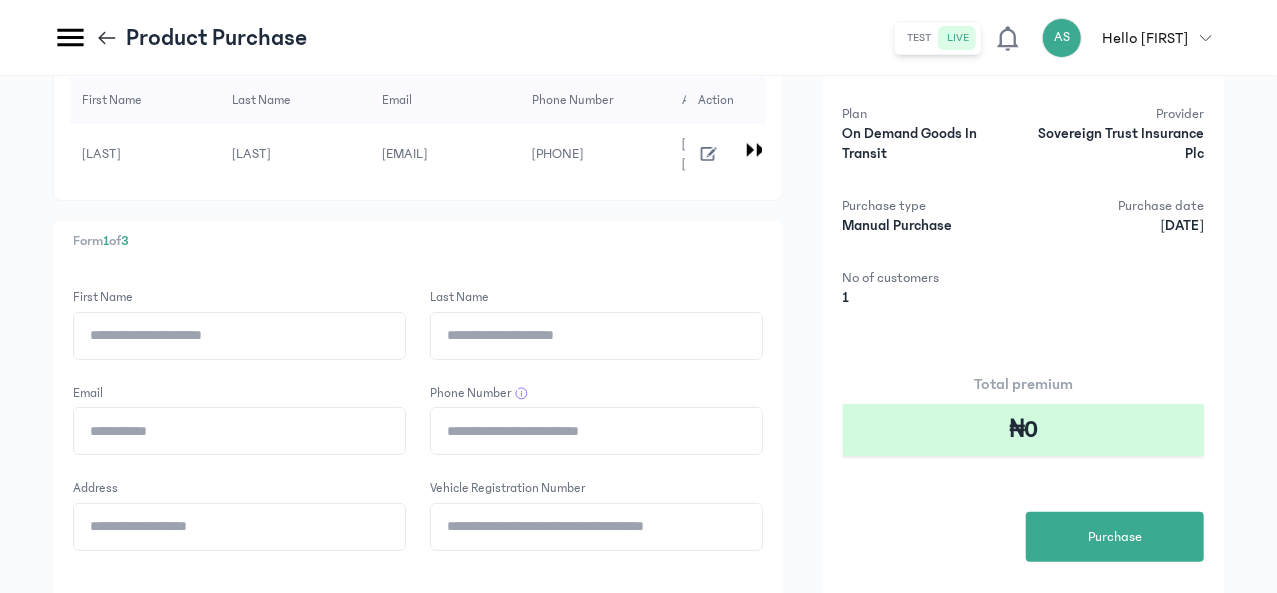 scroll, scrollTop: 0, scrollLeft: 0, axis: both 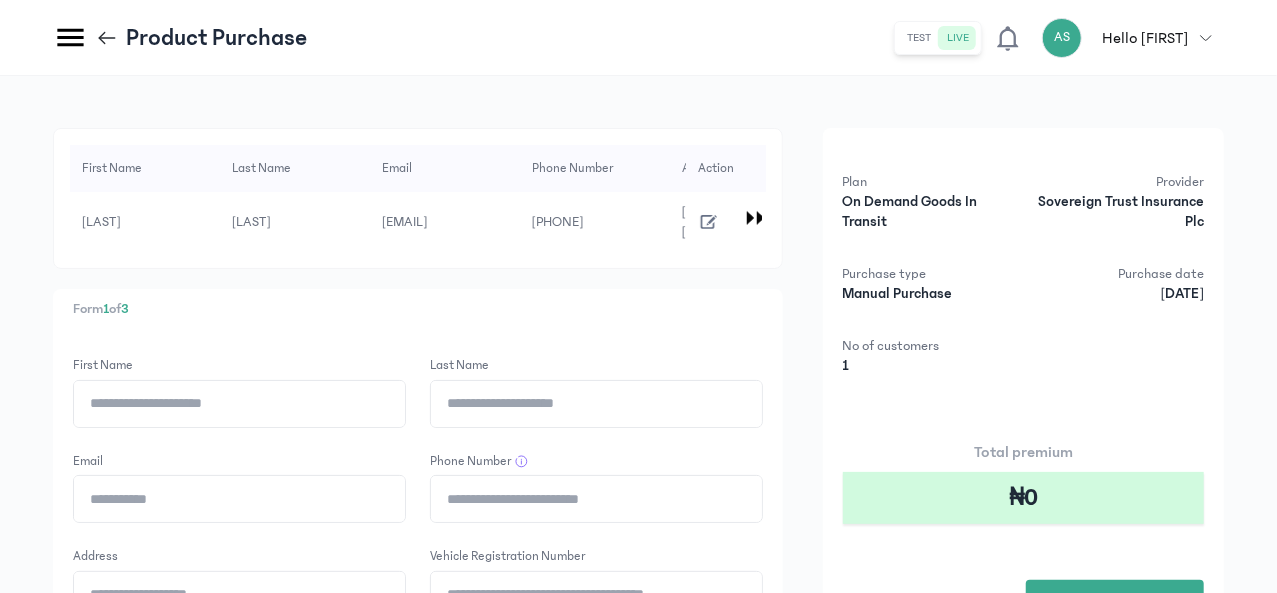 click 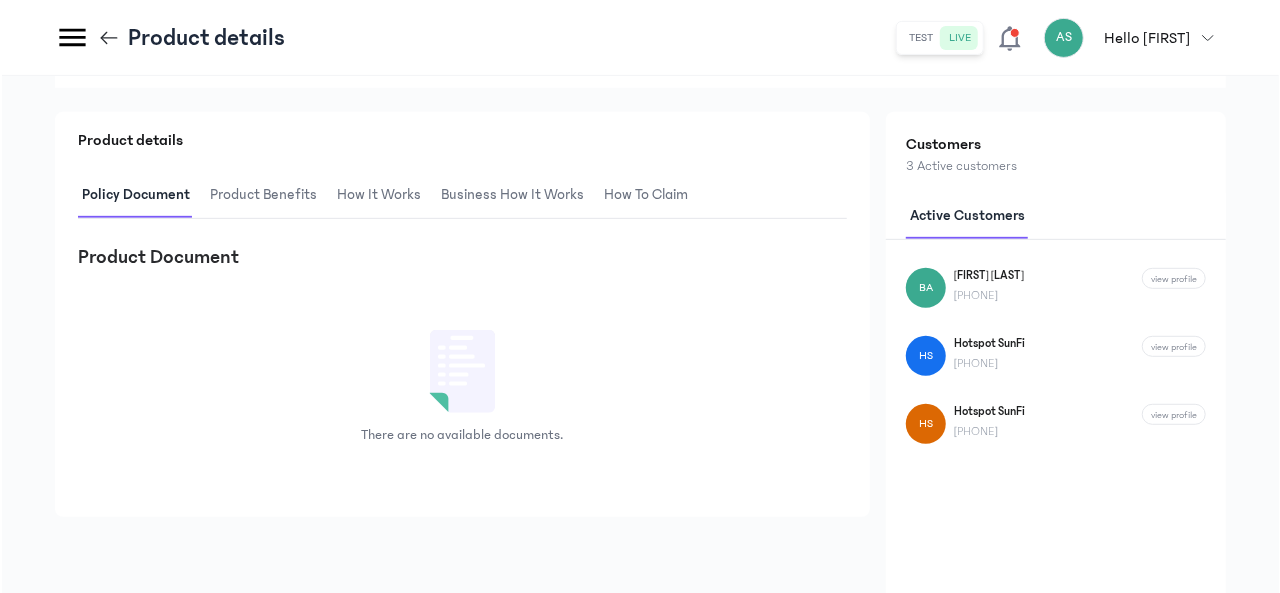 scroll, scrollTop: 413, scrollLeft: 0, axis: vertical 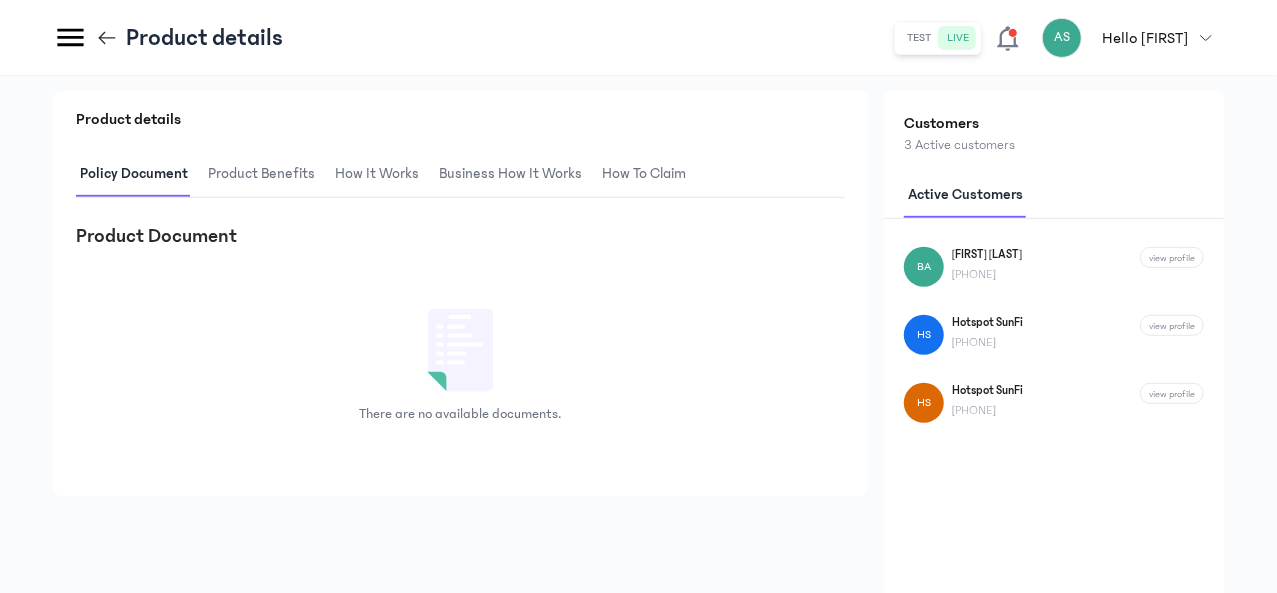 click on "Sell Product" at bounding box center (148, 6) 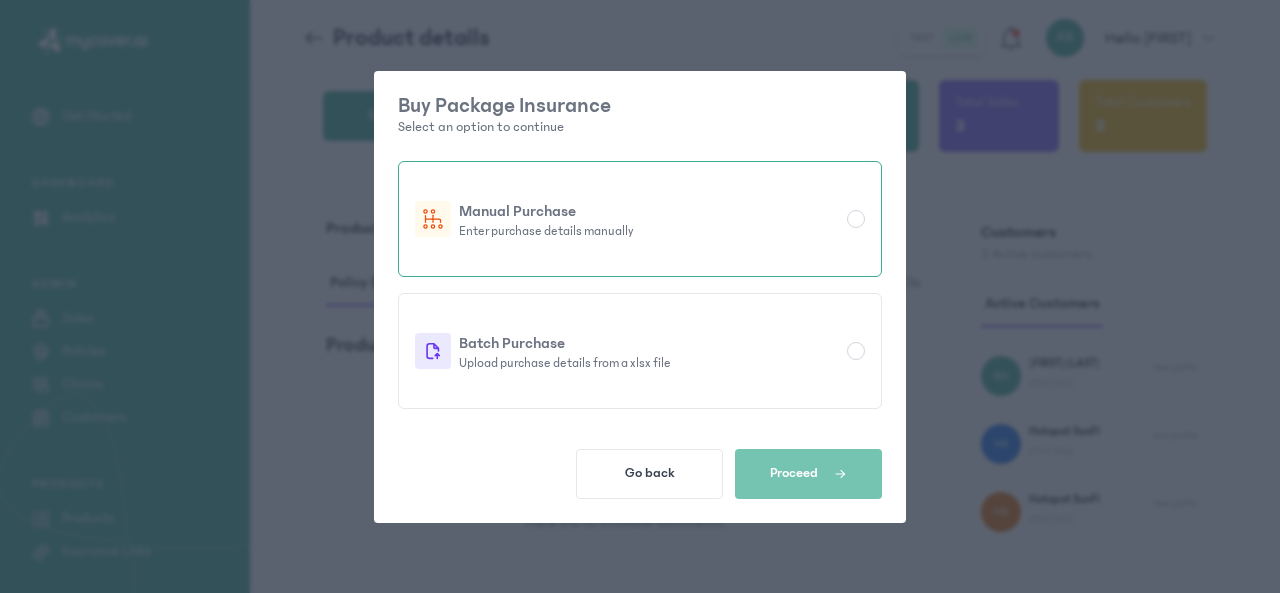 click on "Manual Purchase" at bounding box center (649, 211) 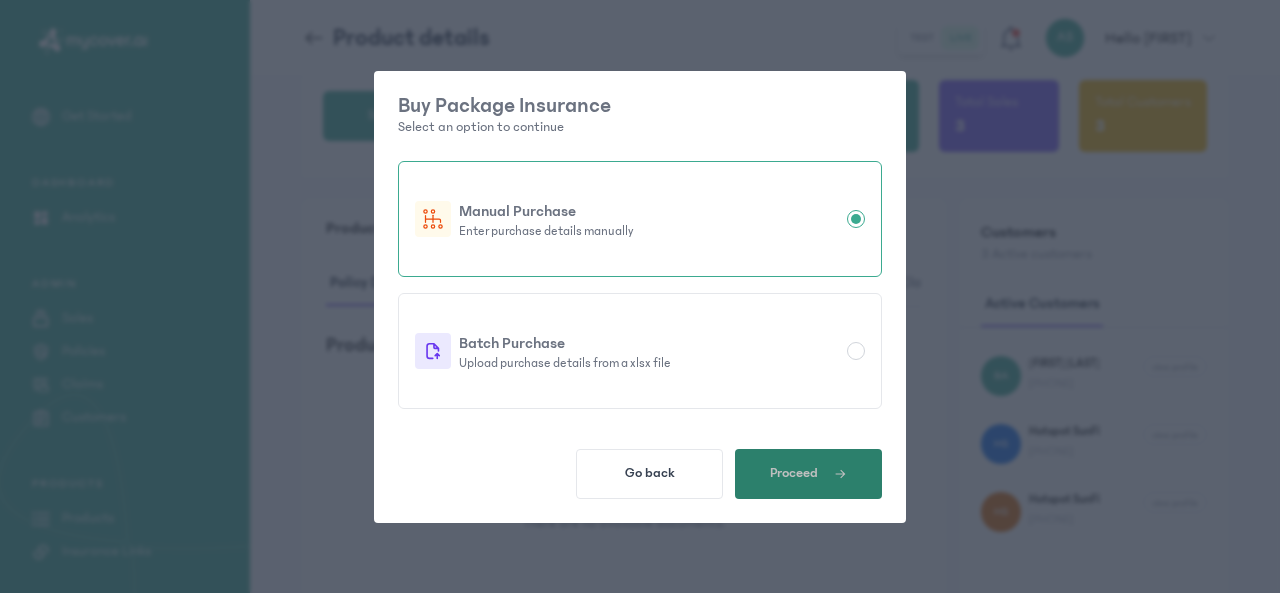 click on "Proceed" 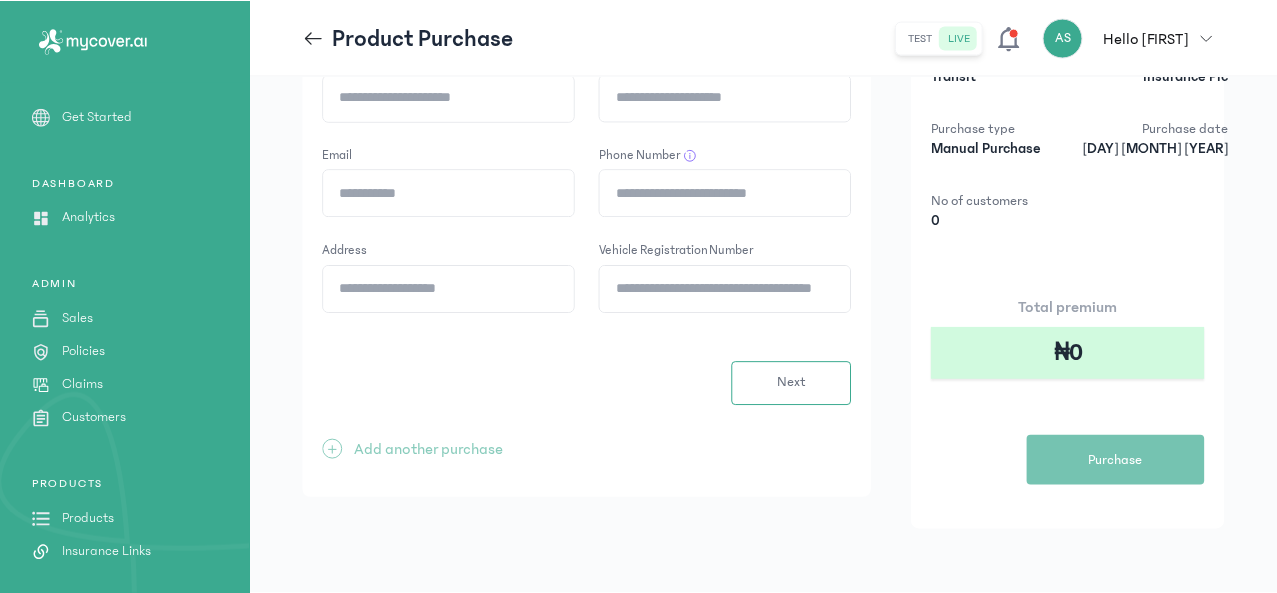 scroll, scrollTop: 0, scrollLeft: 0, axis: both 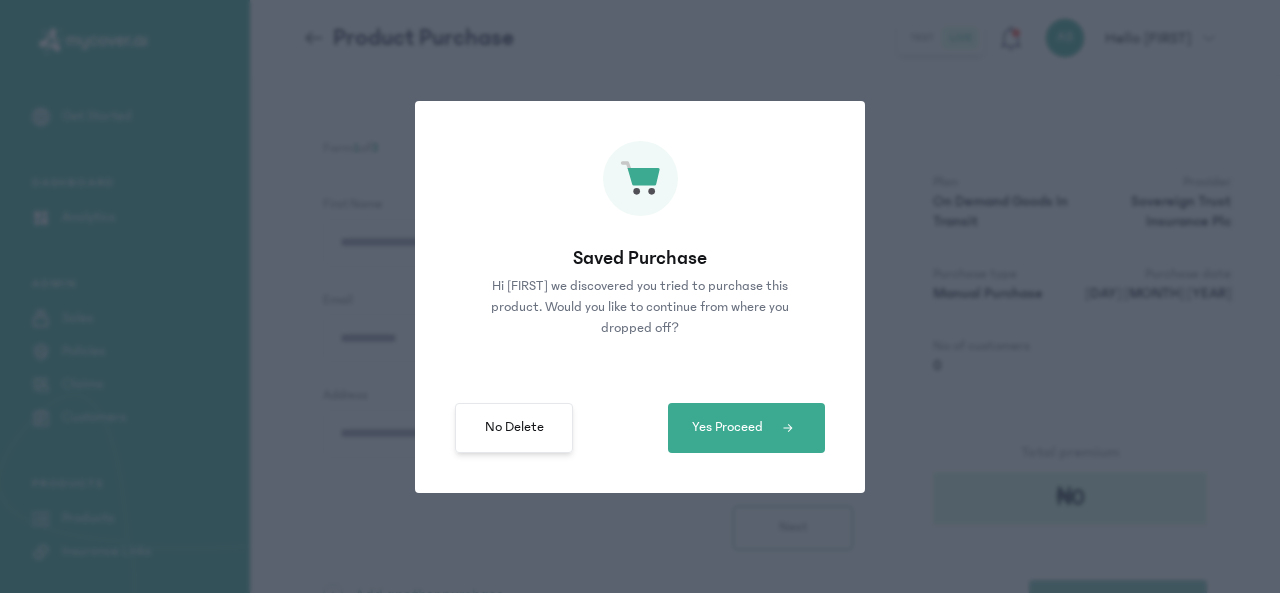 click on "No Delete" at bounding box center (514, 427) 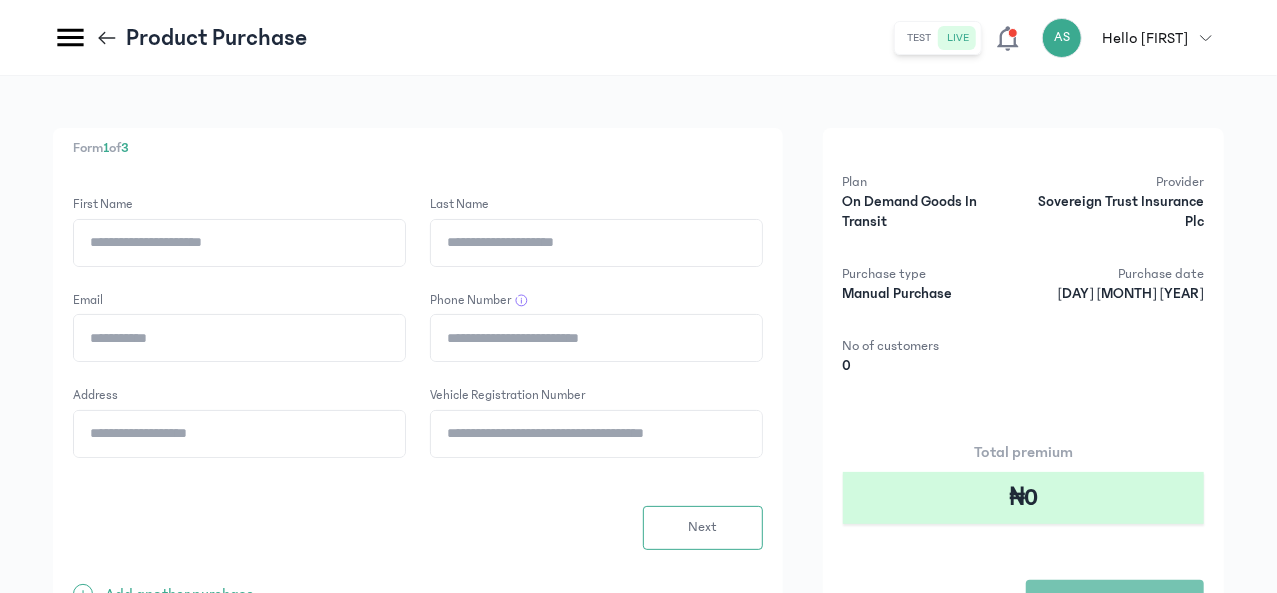 click on "First Name" 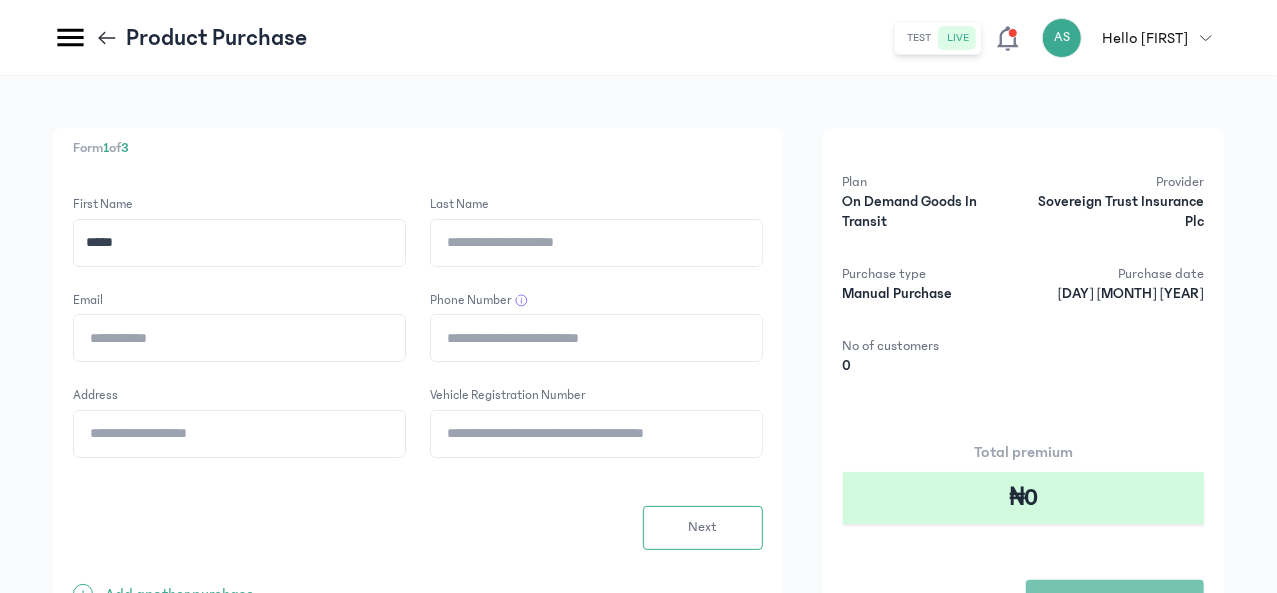 click on "Last Name" 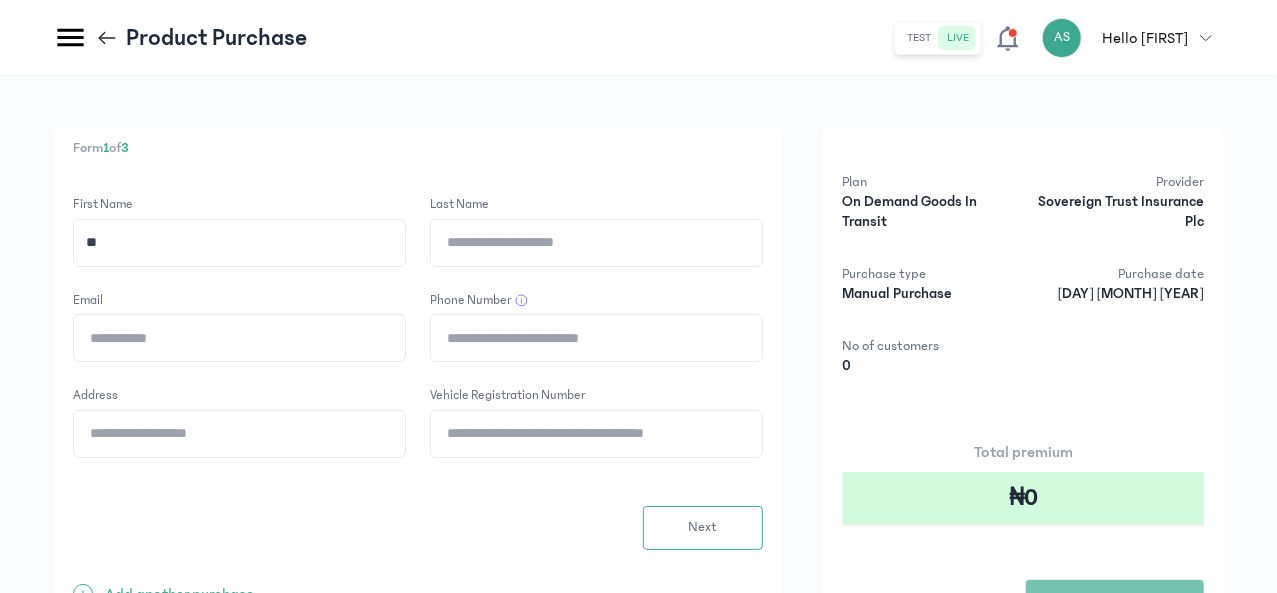 type on "*" 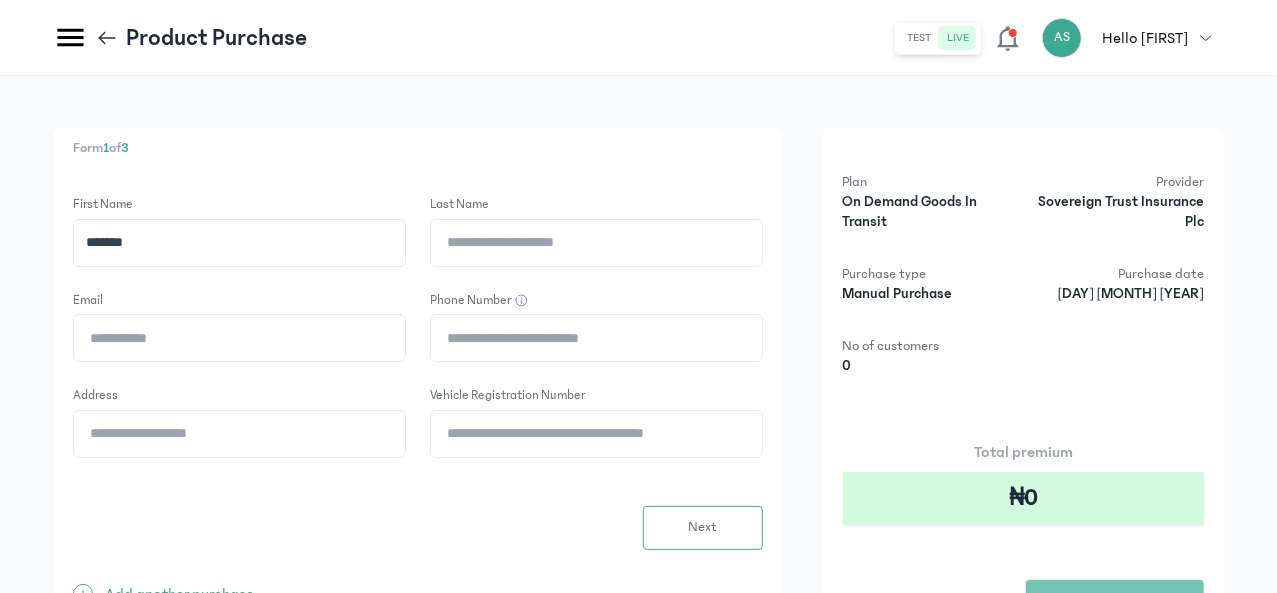 type on "*******" 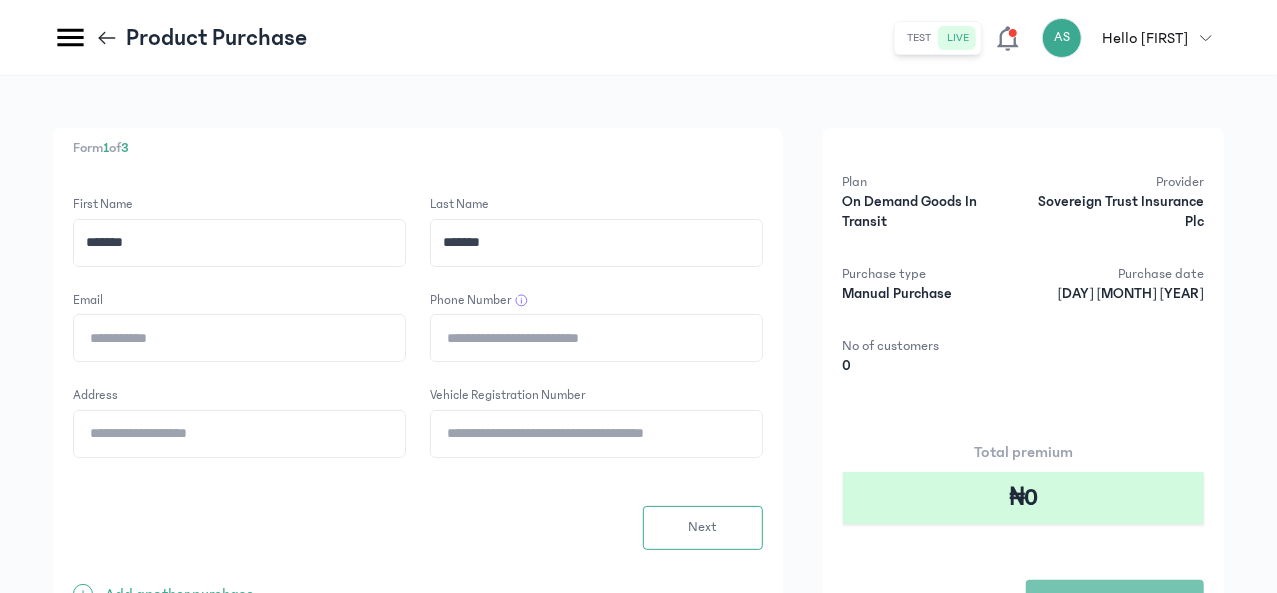 type on "*******" 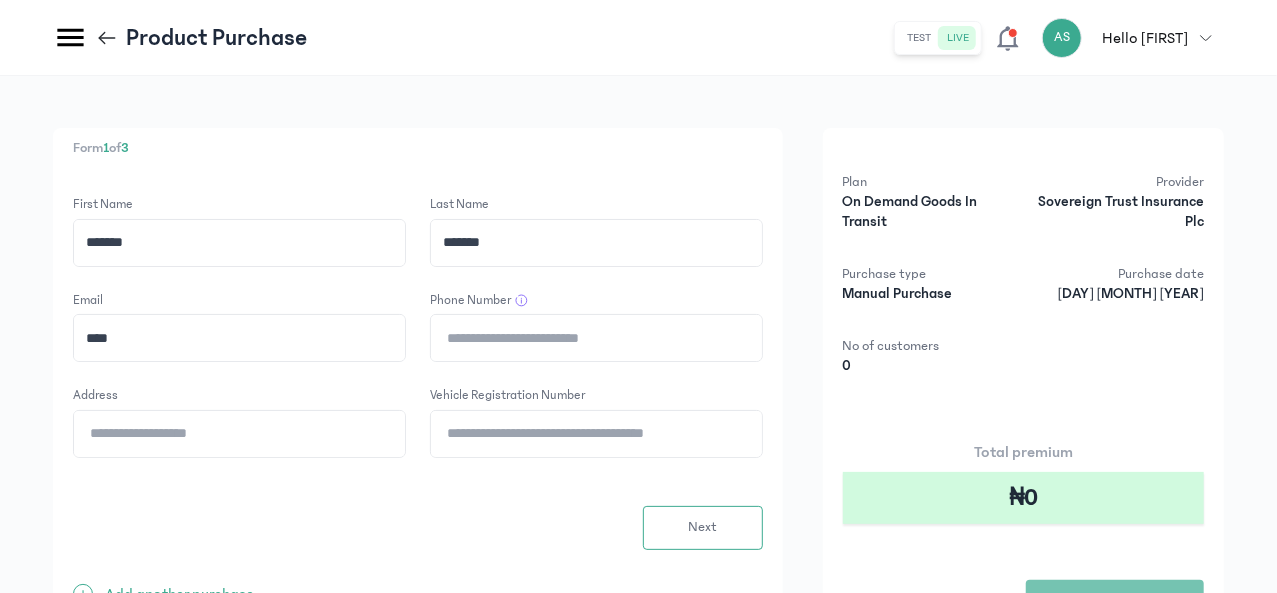 type on "**********" 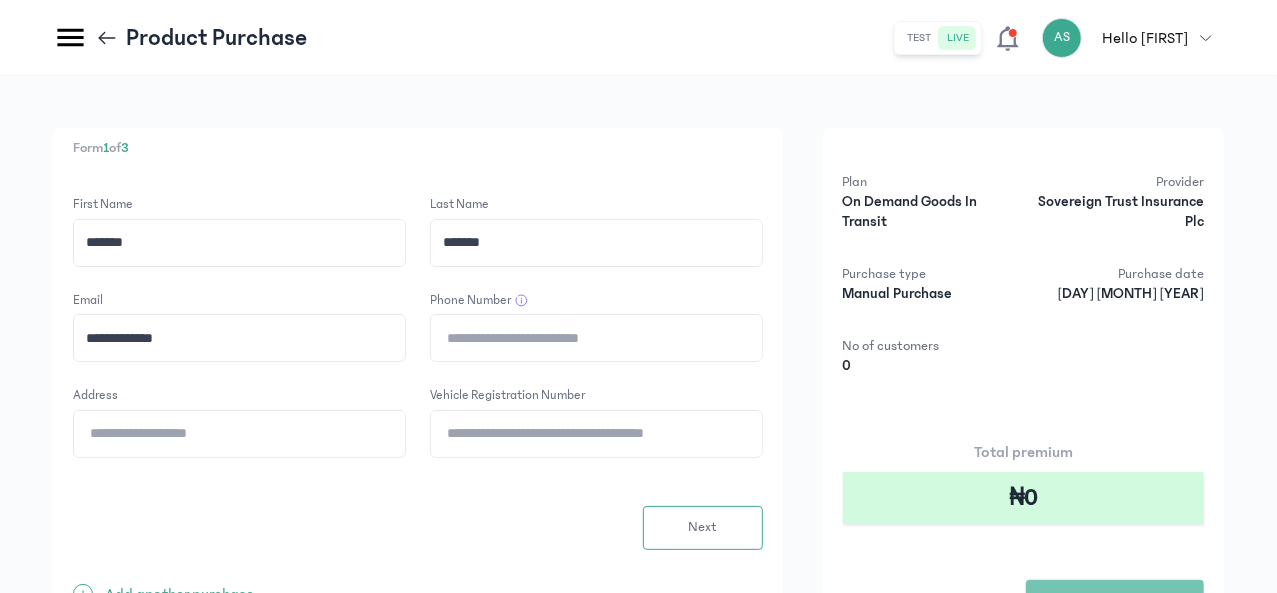 click on "Phone Number" 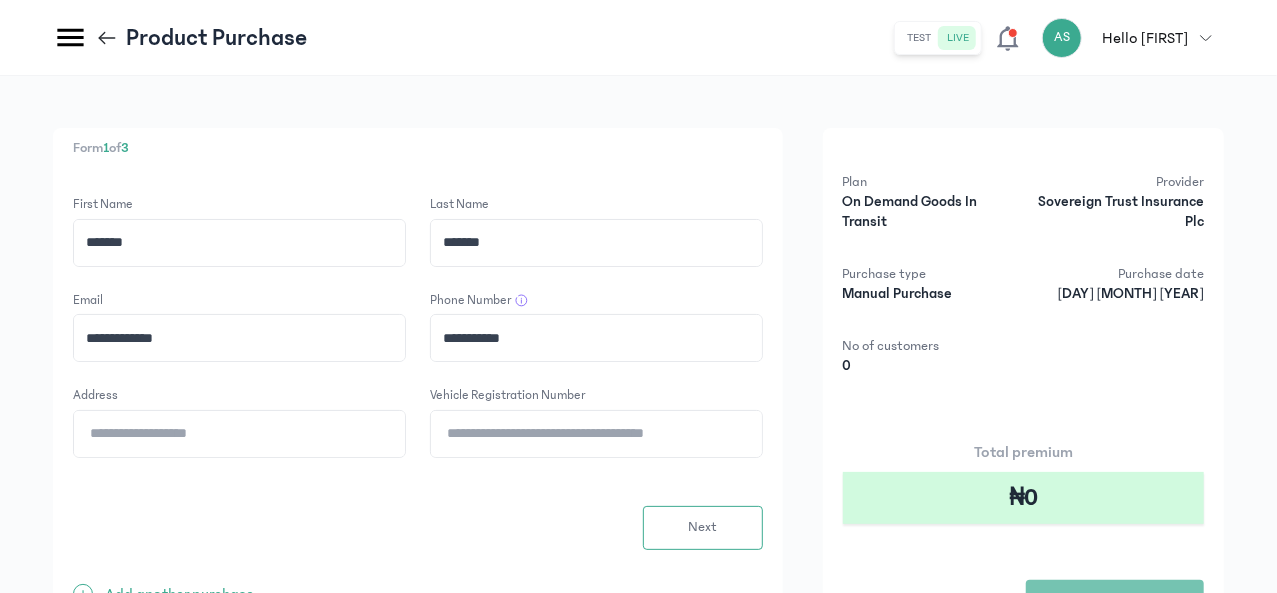 type on "**********" 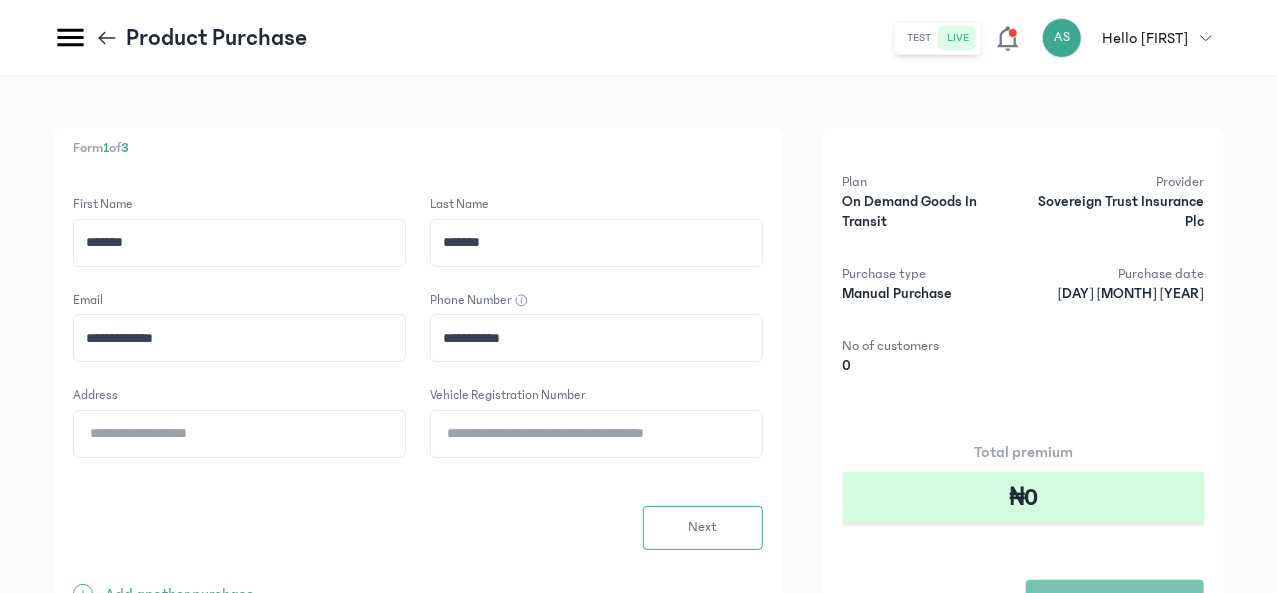 click on "Address" 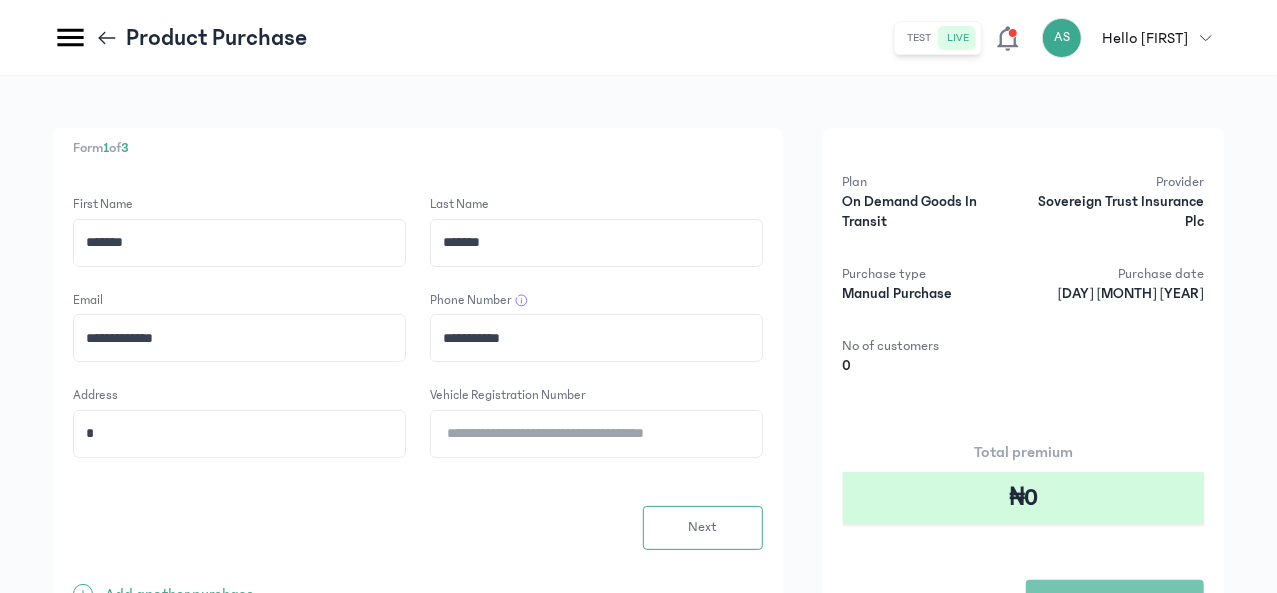 type on "**********" 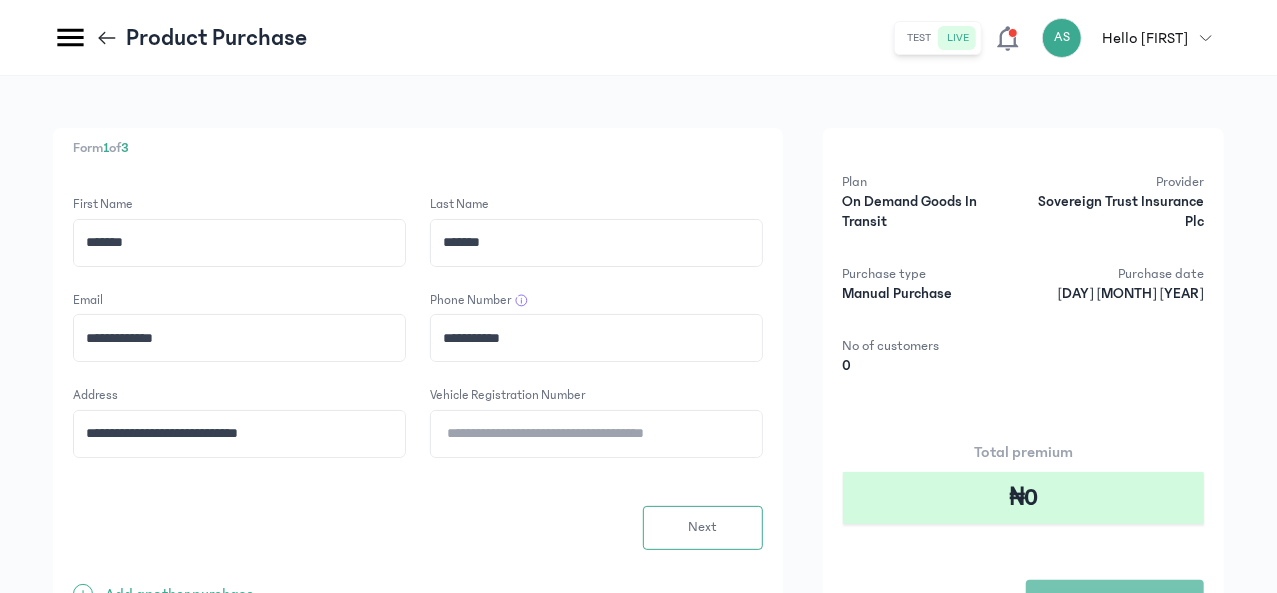click on "Vehicle registration number" 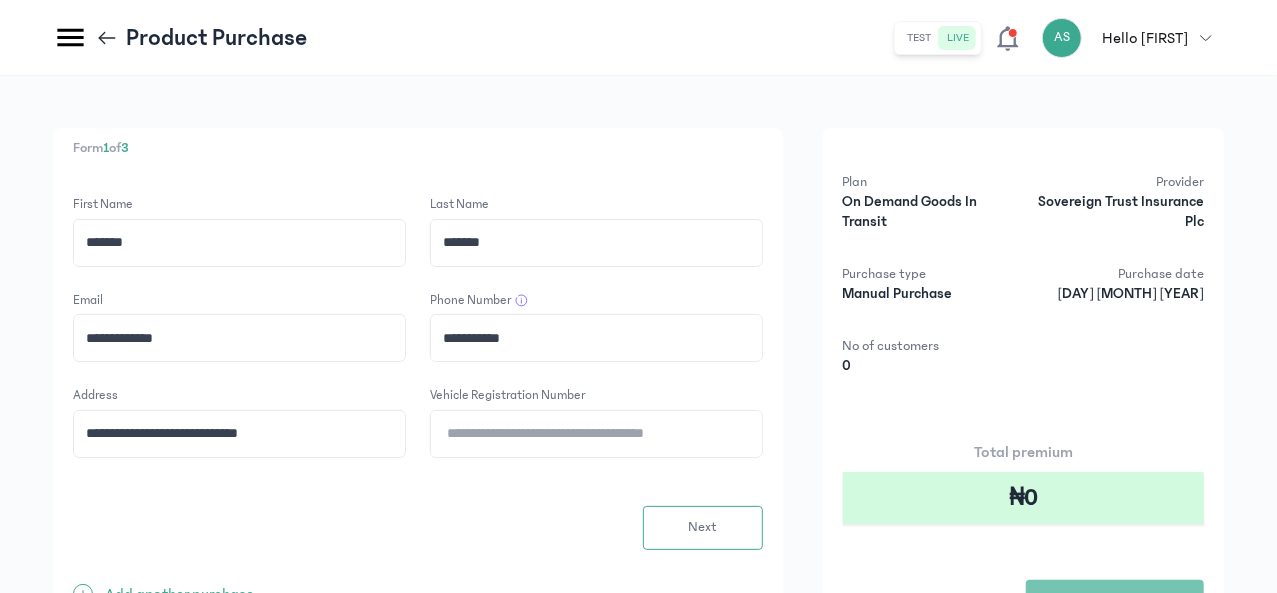 type on "********" 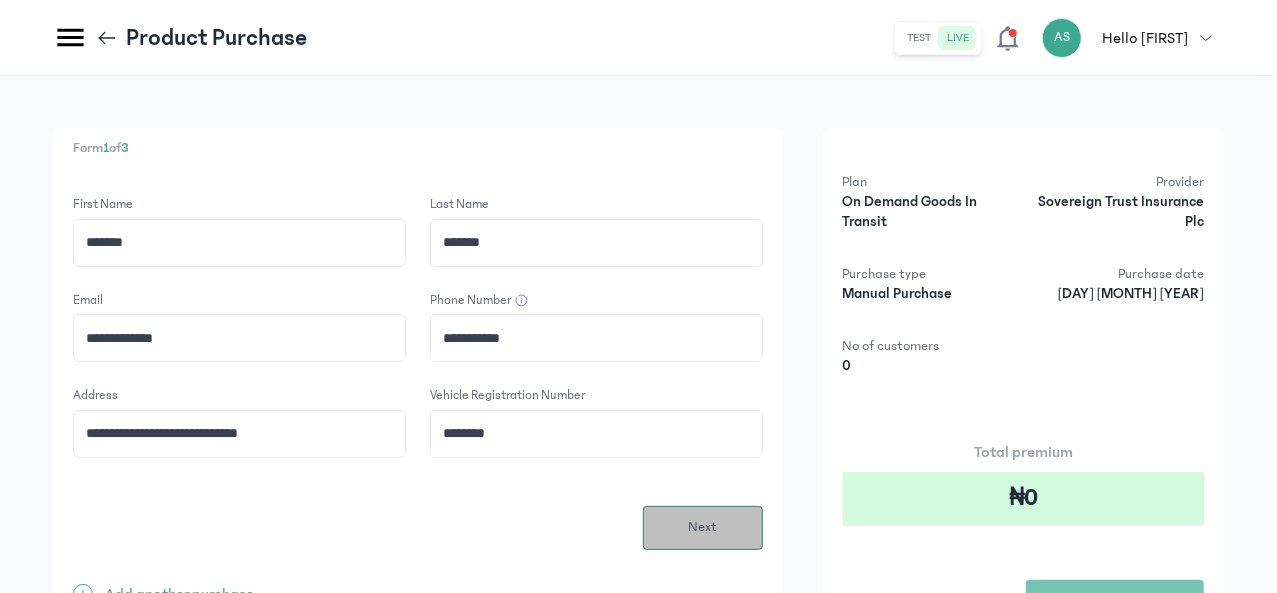 click on "Next" at bounding box center [702, 527] 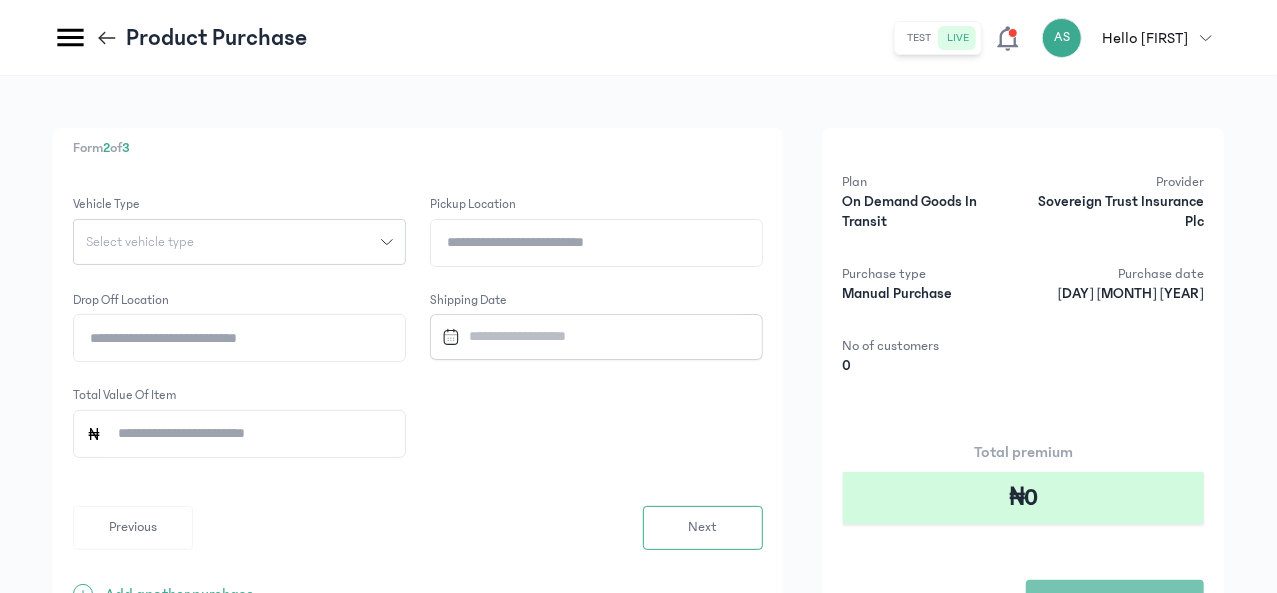 click 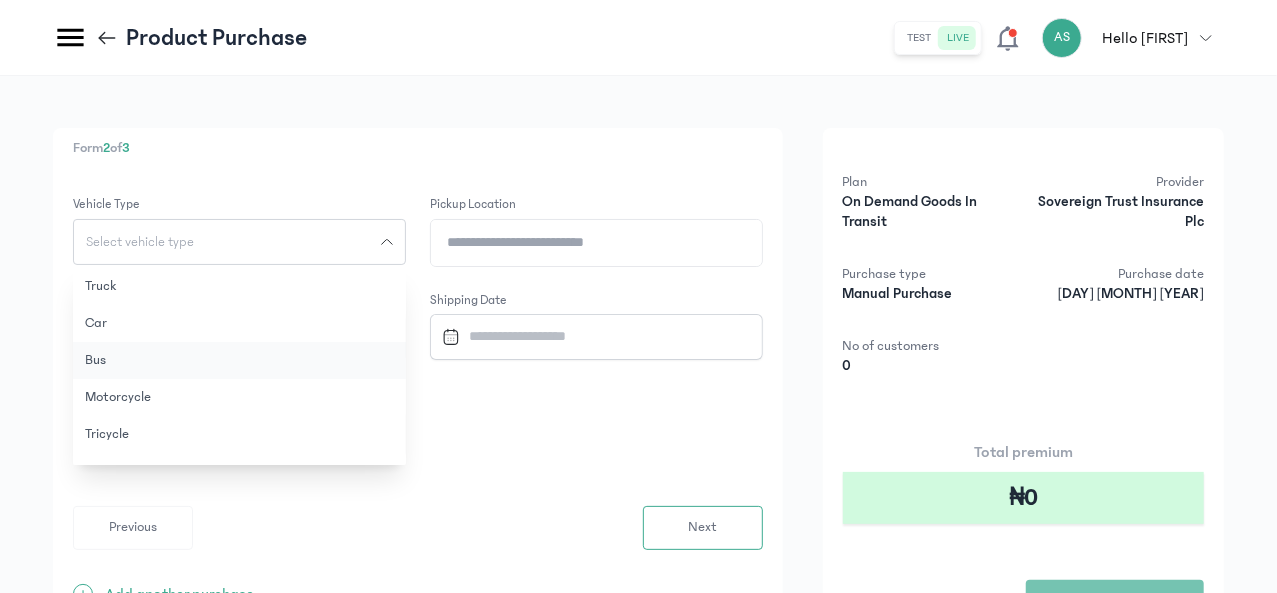 click on "Bus" 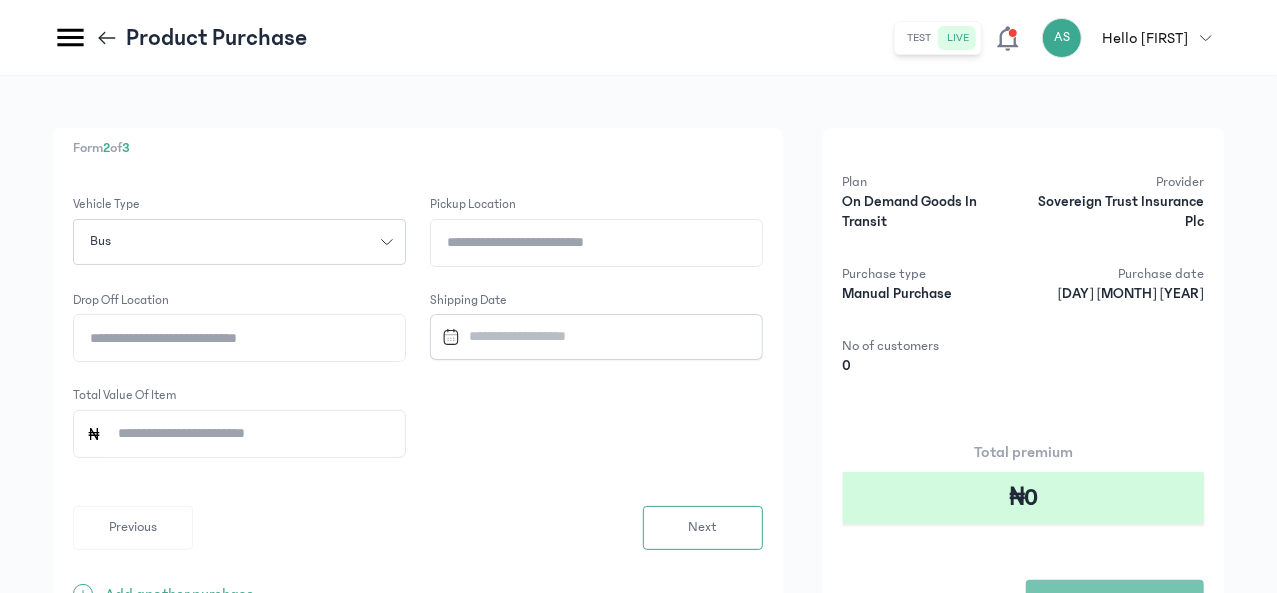click on "Pickup location" 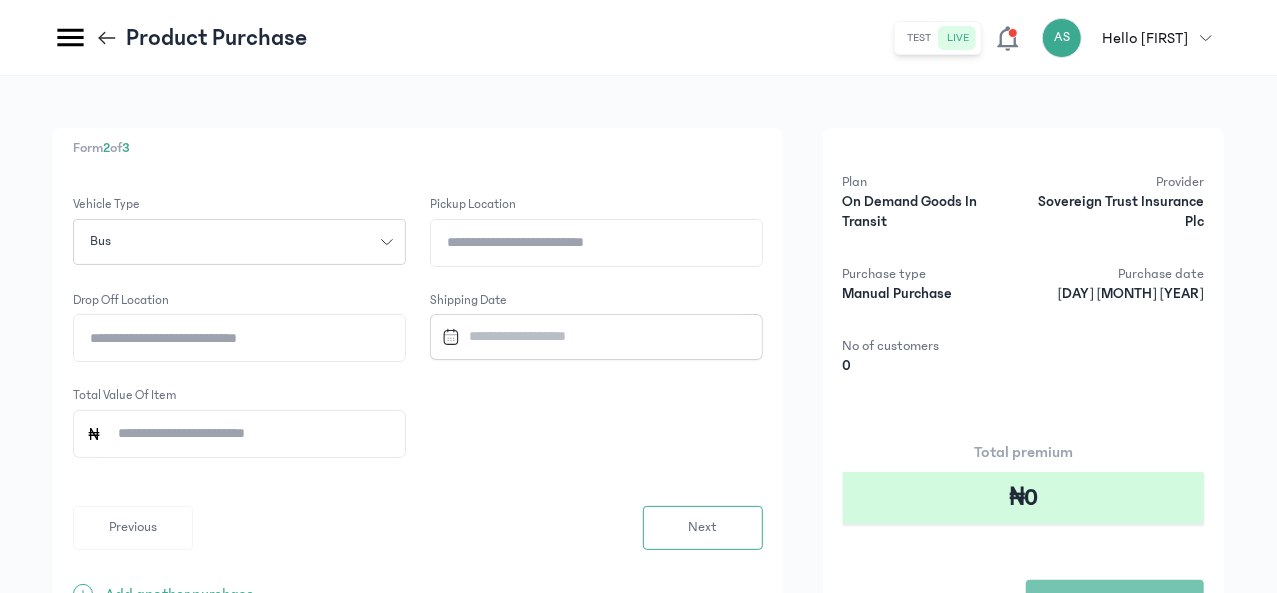 paste on "**********" 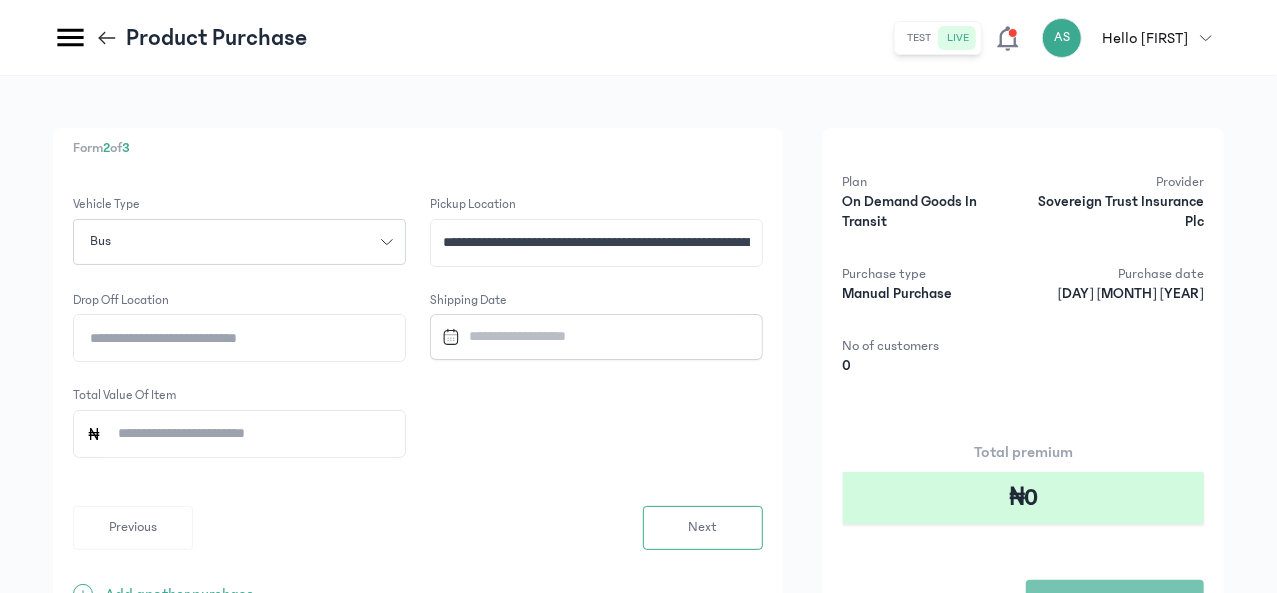 scroll, scrollTop: 0, scrollLeft: 187, axis: horizontal 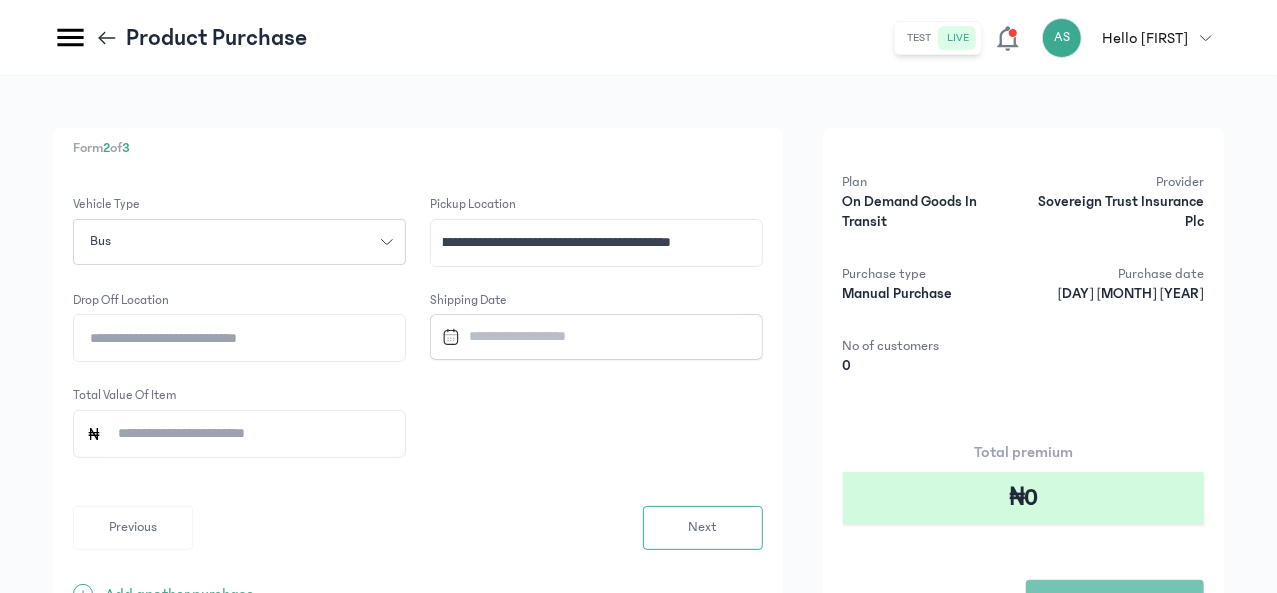 type on "**********" 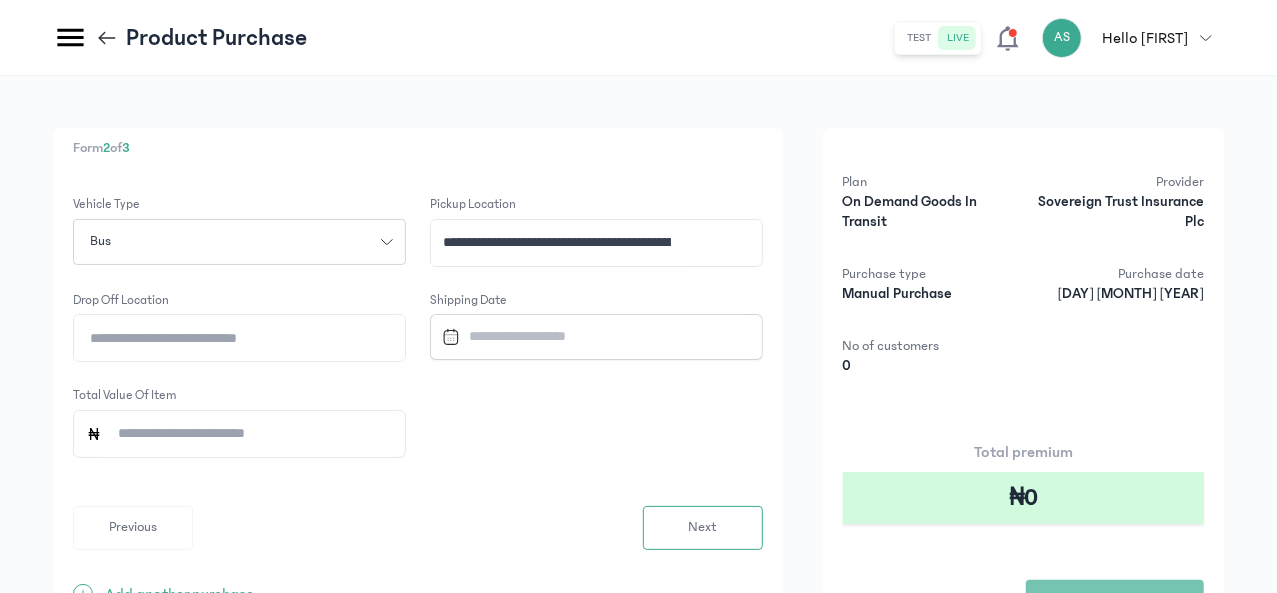click on "Drop off location" 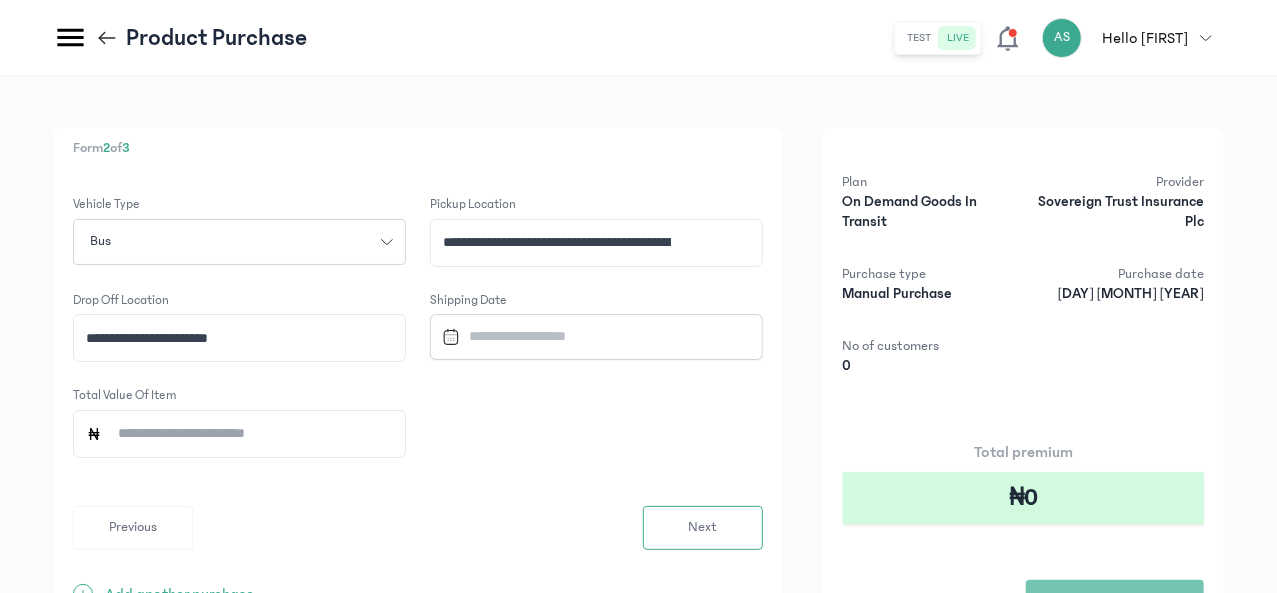 type on "**********" 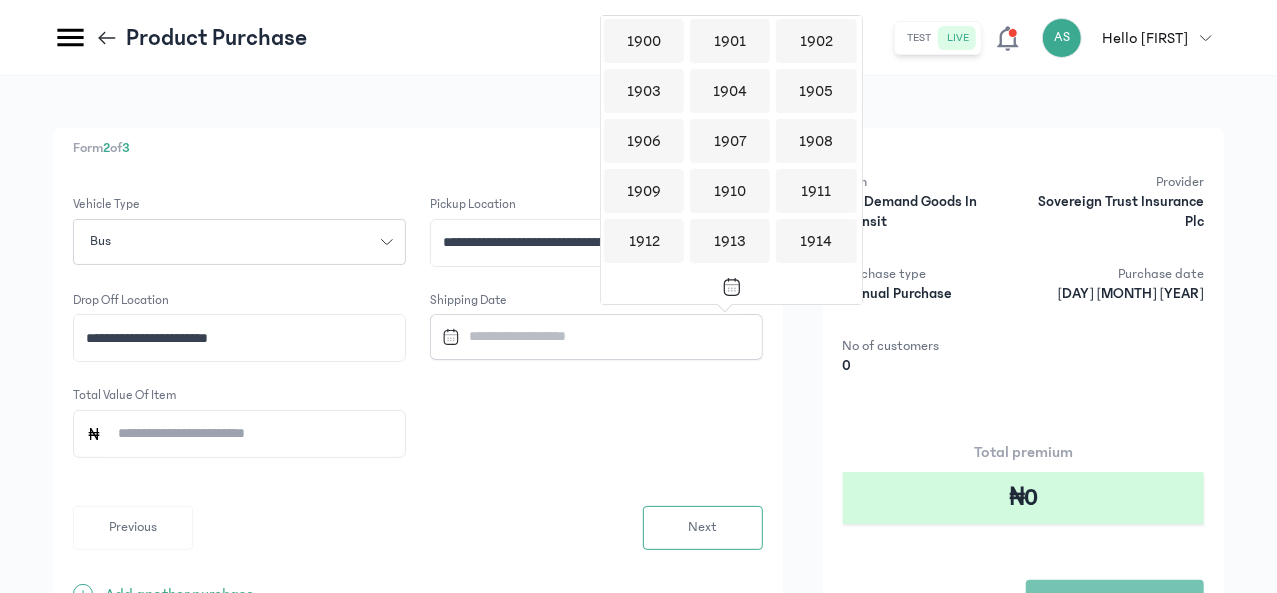 scroll, scrollTop: 1938, scrollLeft: 0, axis: vertical 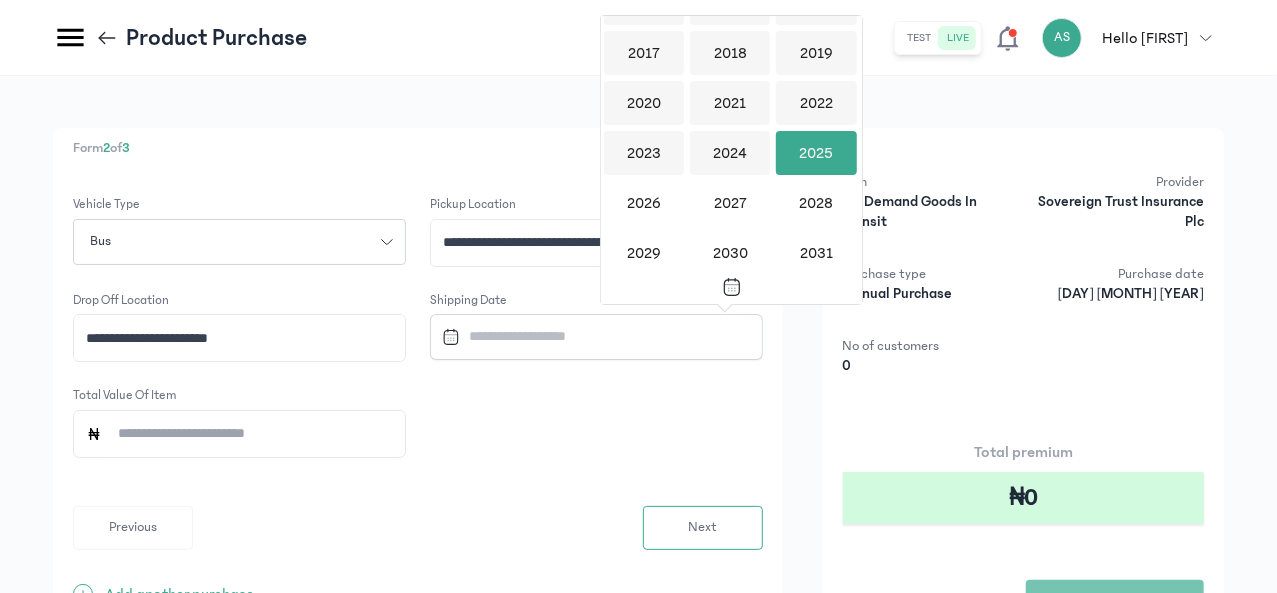 click on "2025" at bounding box center (816, 153) 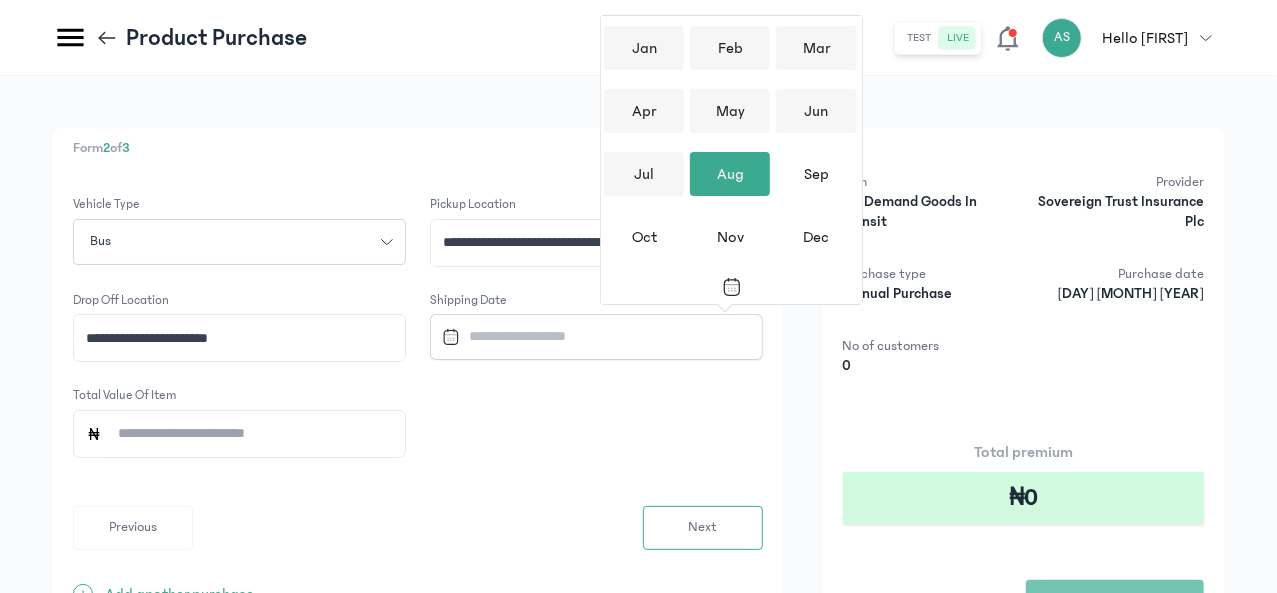 click on "Aug" at bounding box center [730, 174] 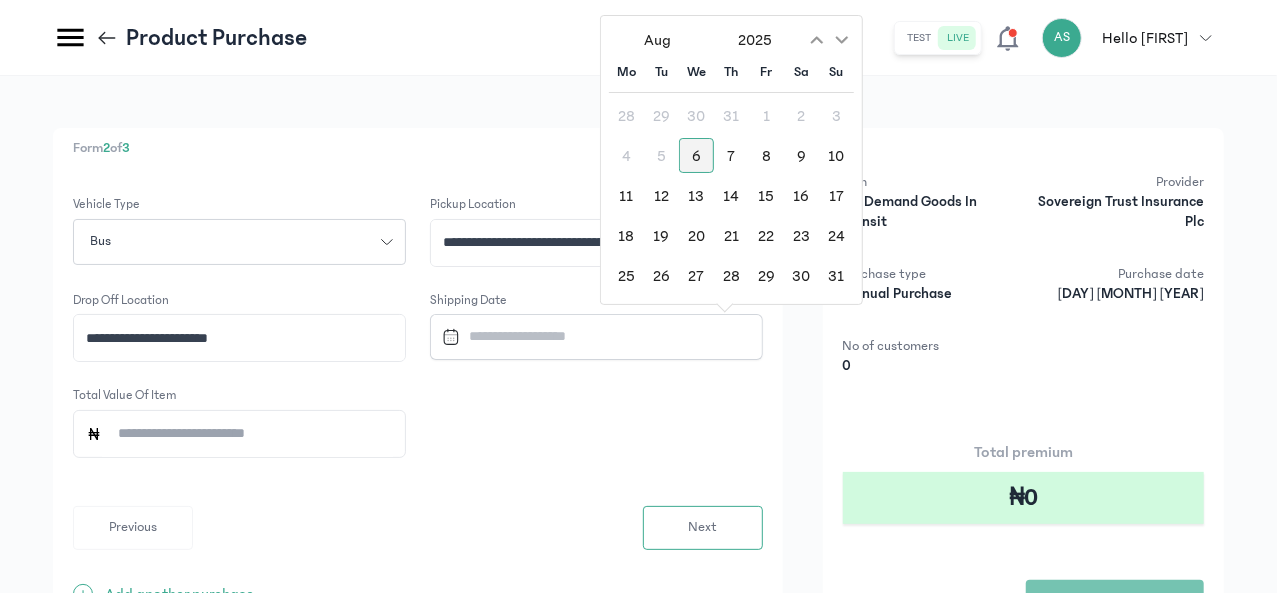 click on "6" at bounding box center [696, 155] 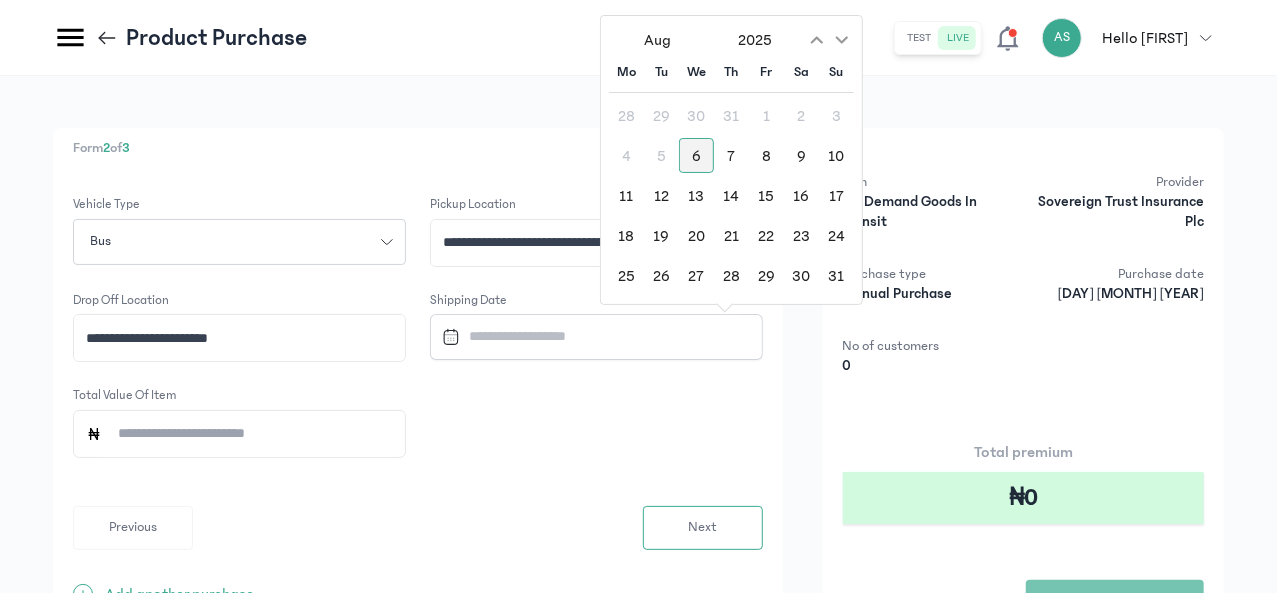 type on "**********" 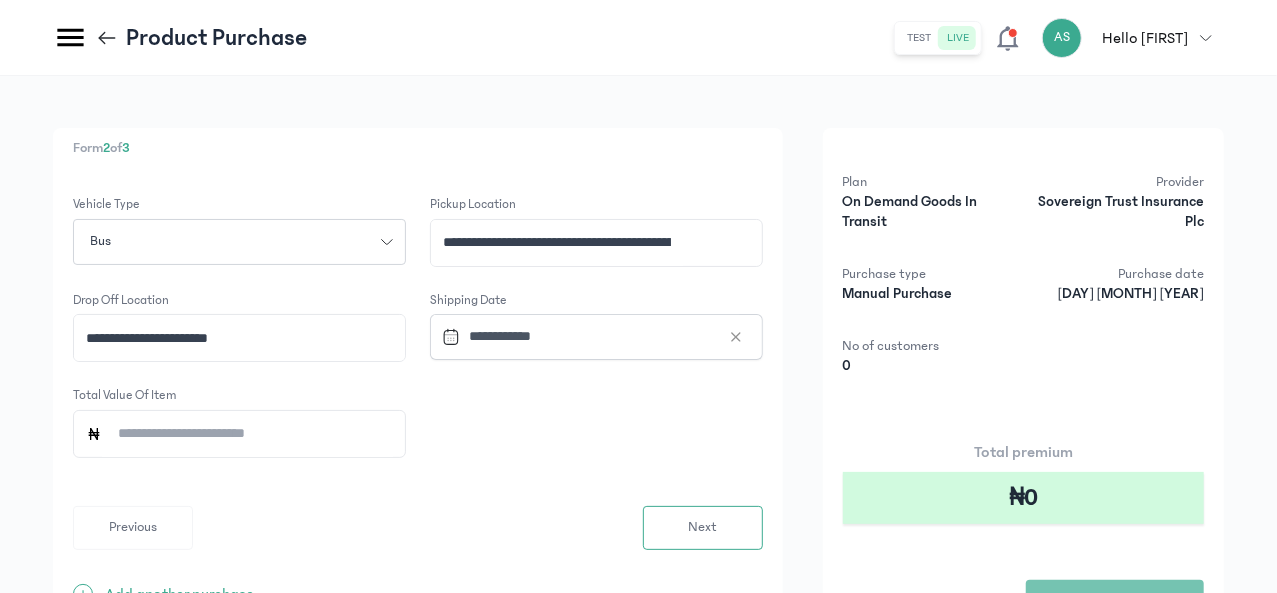 click on "Total value of Item" 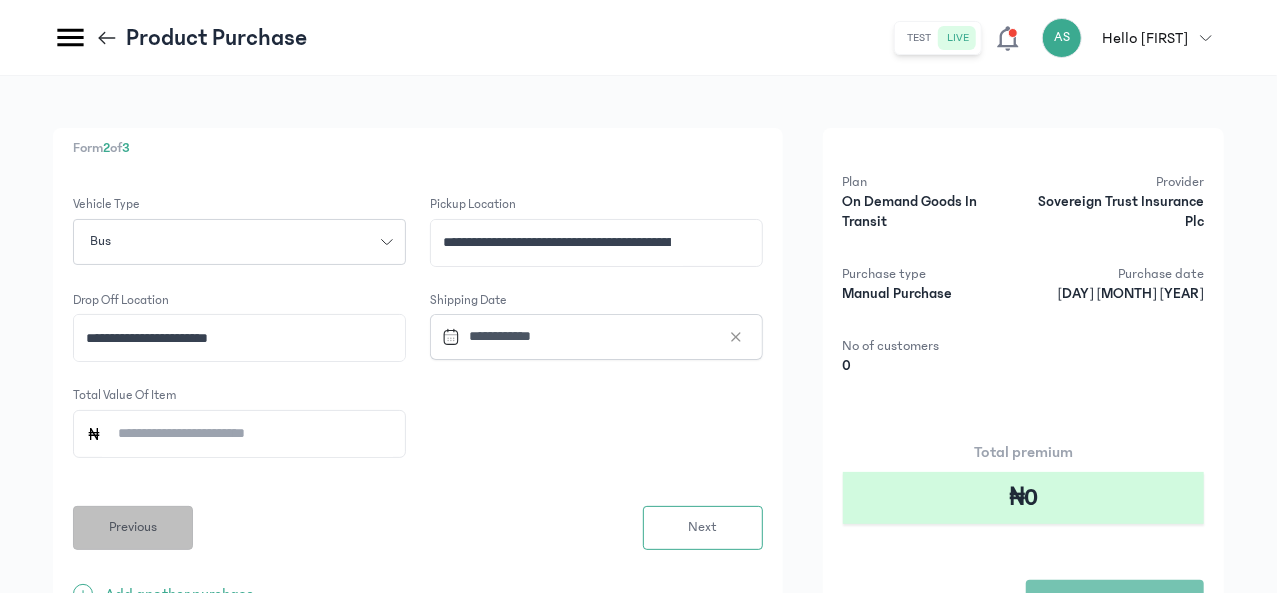 click on "Previous" at bounding box center (133, 527) 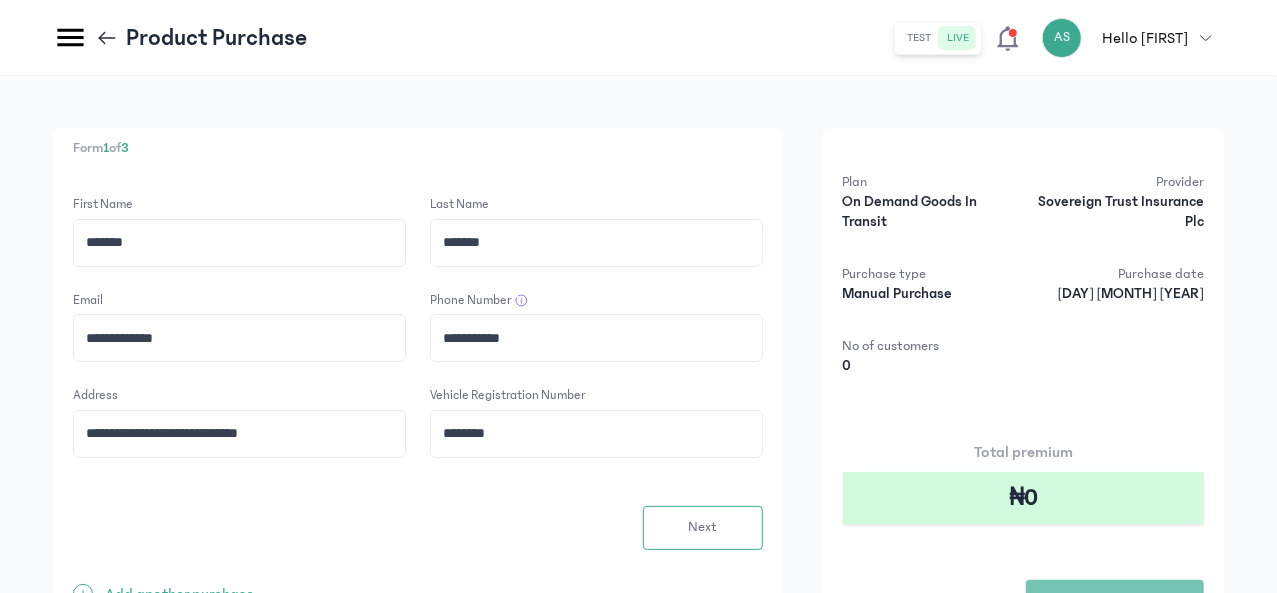 click on "********" 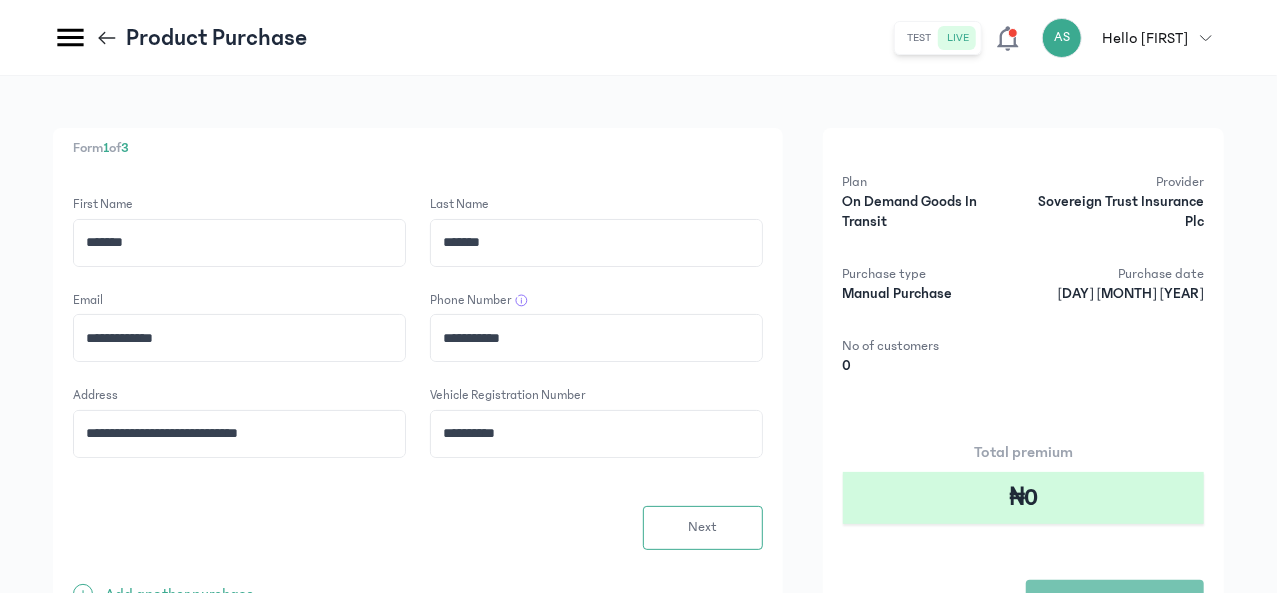 click on "**********" 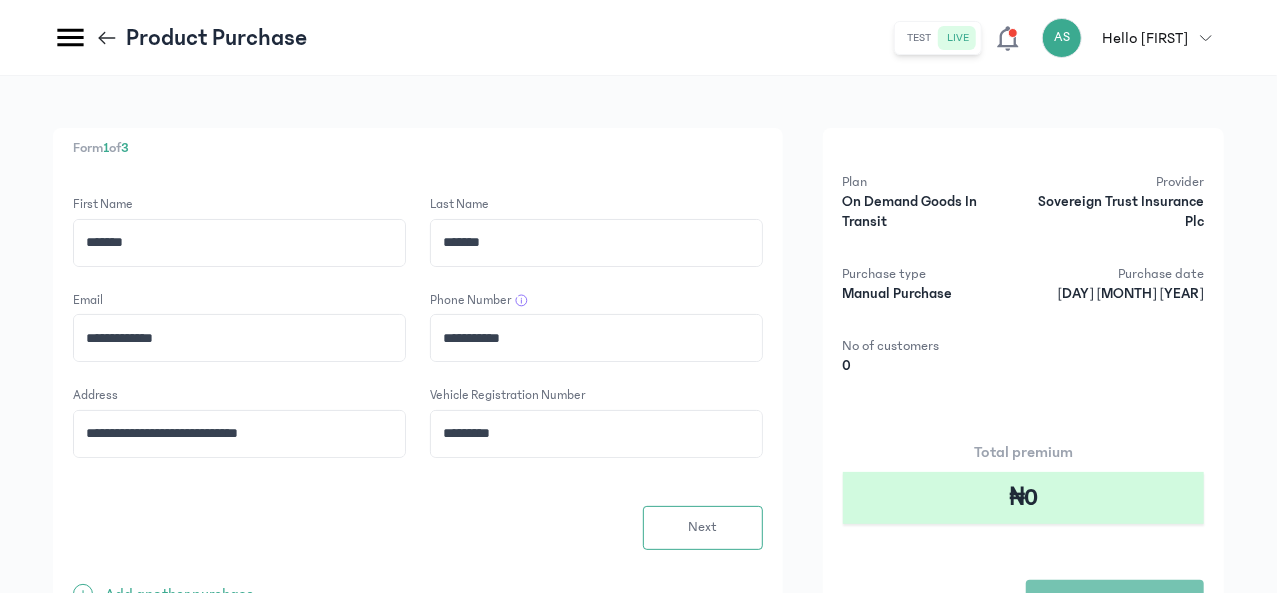 click on "*********" 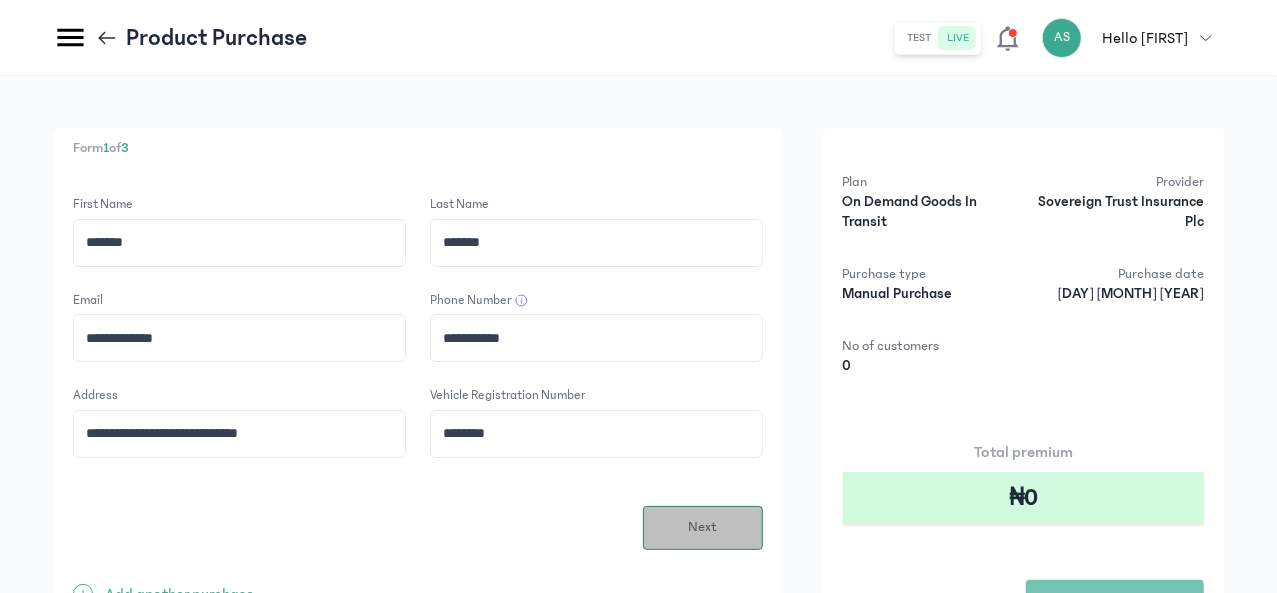 type on "********" 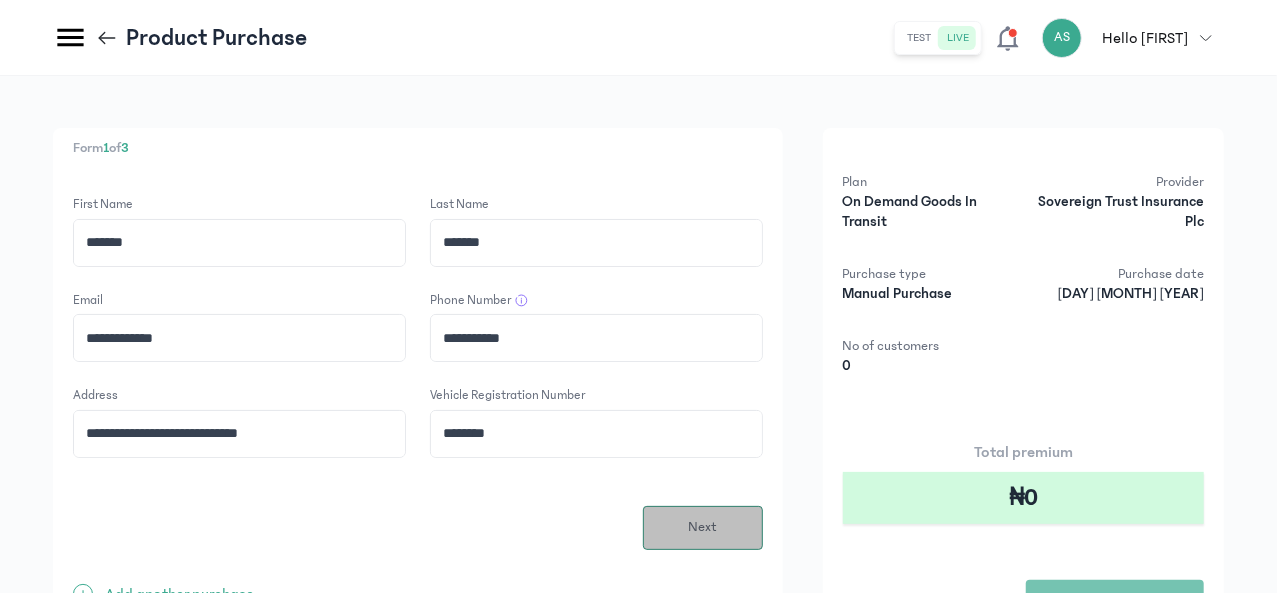 click on "Next" at bounding box center [702, 527] 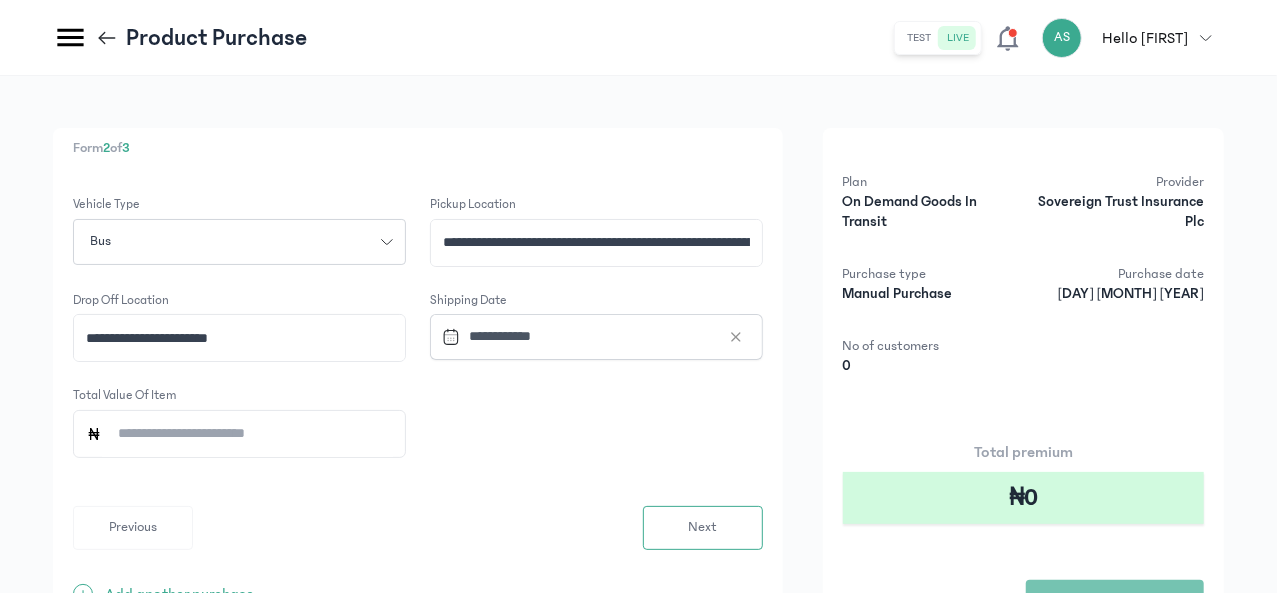 type 